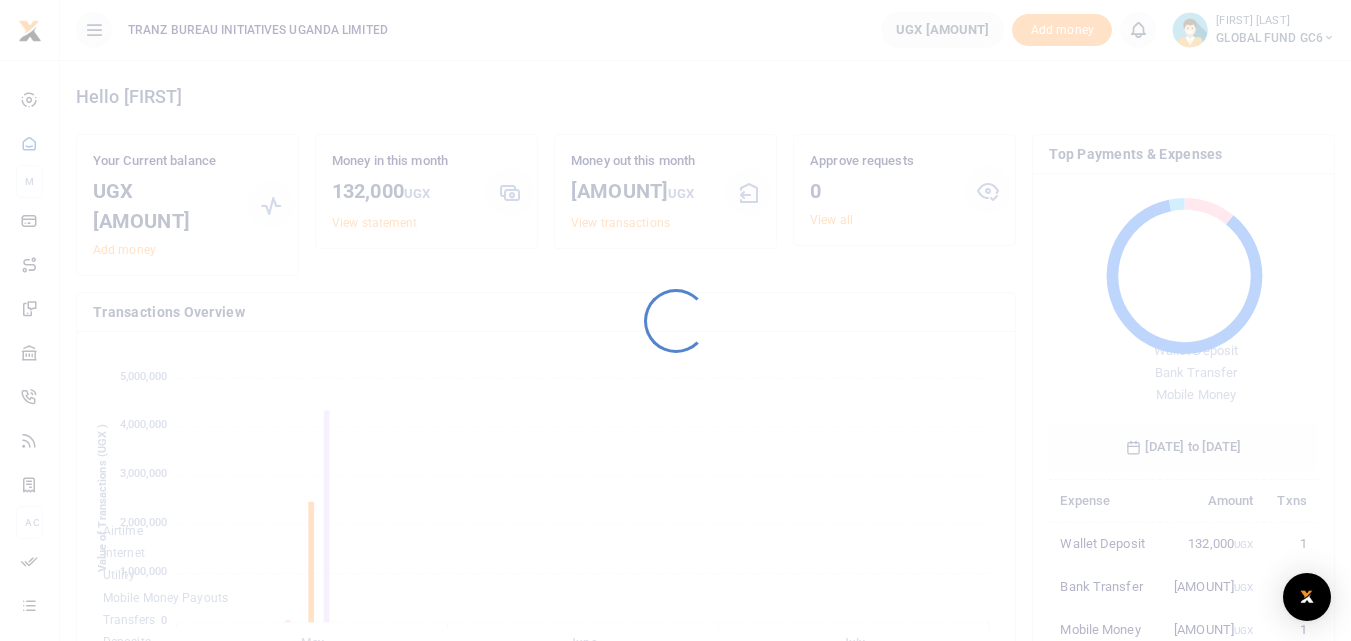 scroll, scrollTop: 0, scrollLeft: 0, axis: both 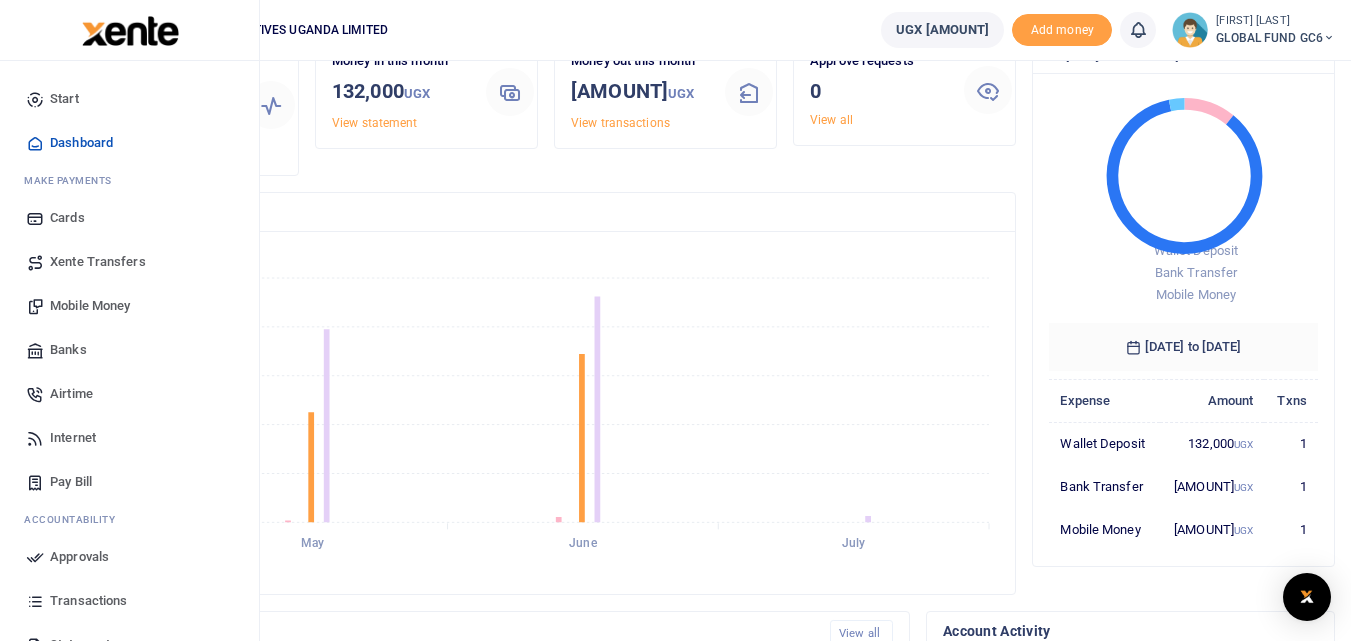 click on "Banks" at bounding box center (68, 350) 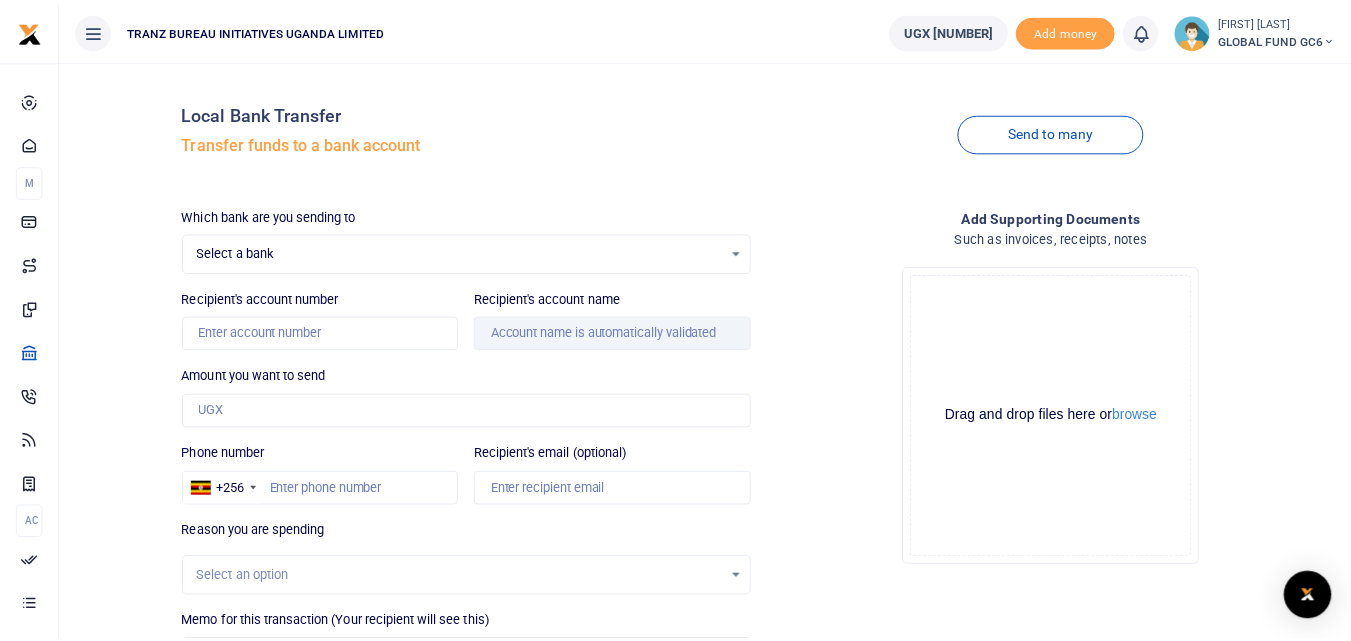scroll, scrollTop: 0, scrollLeft: 0, axis: both 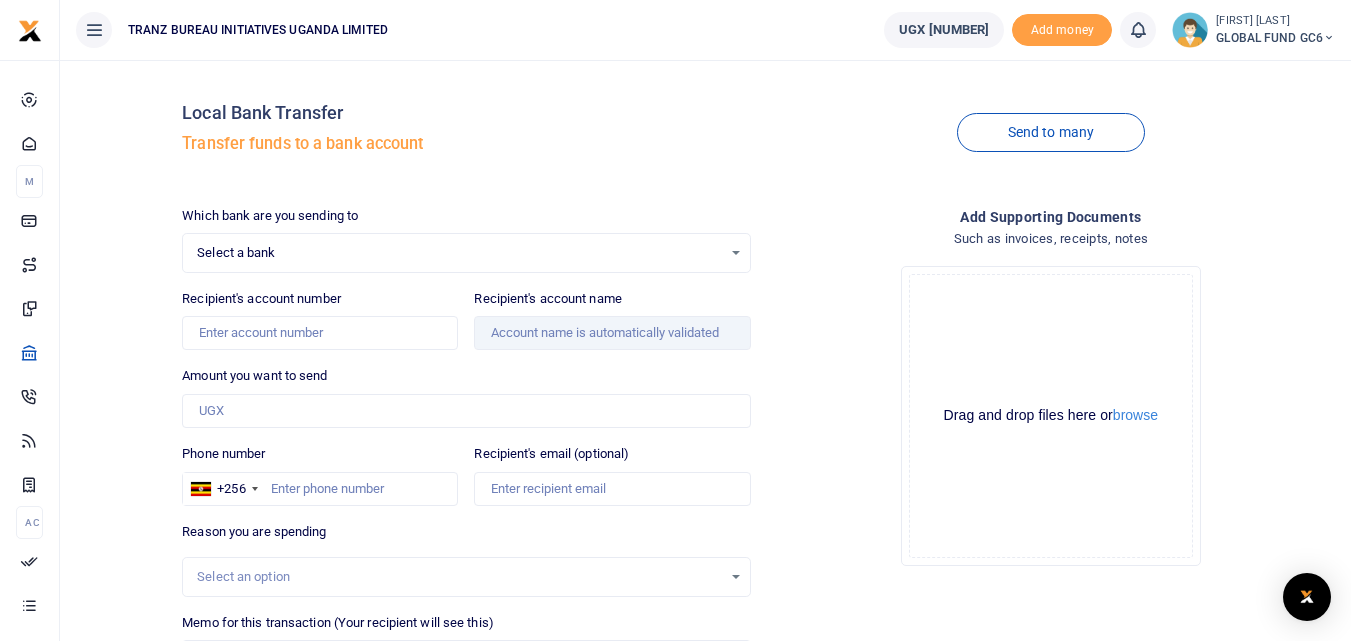 click on "Select a bank" at bounding box center (459, 253) 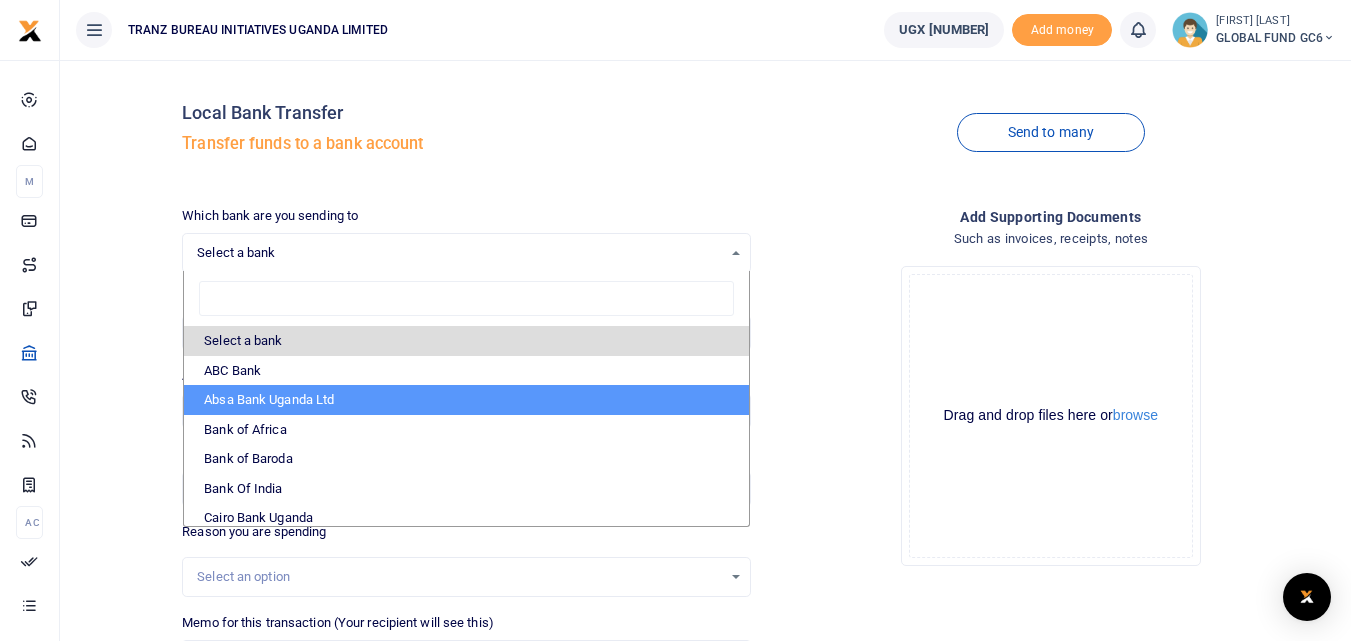 click on "Absa Bank Uganda Ltd" at bounding box center (466, 400) 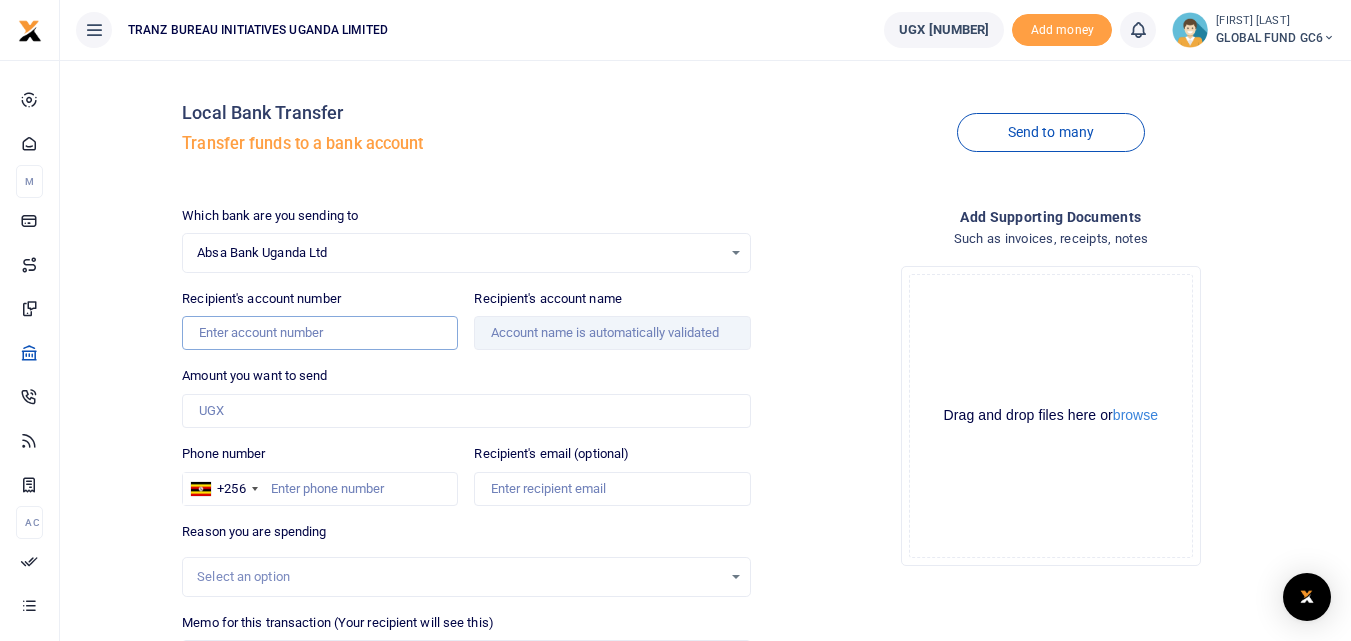 click on "Recipient's account number" at bounding box center (320, 333) 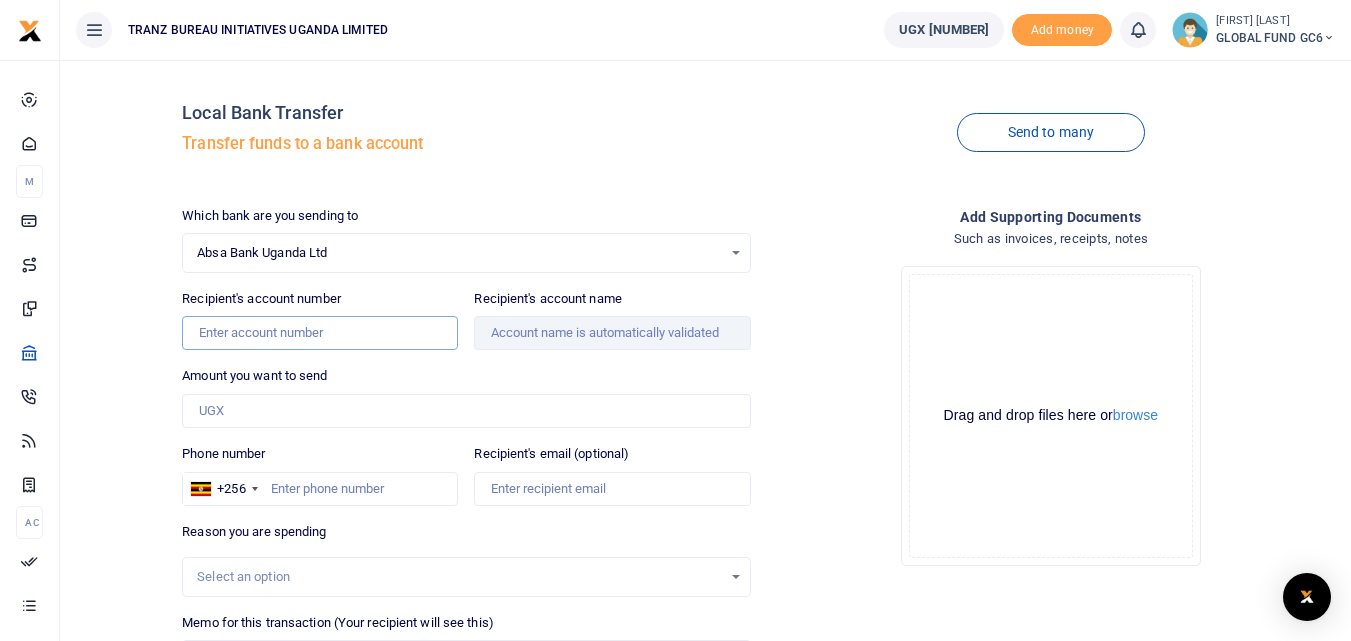 type on "[NUMBER]" 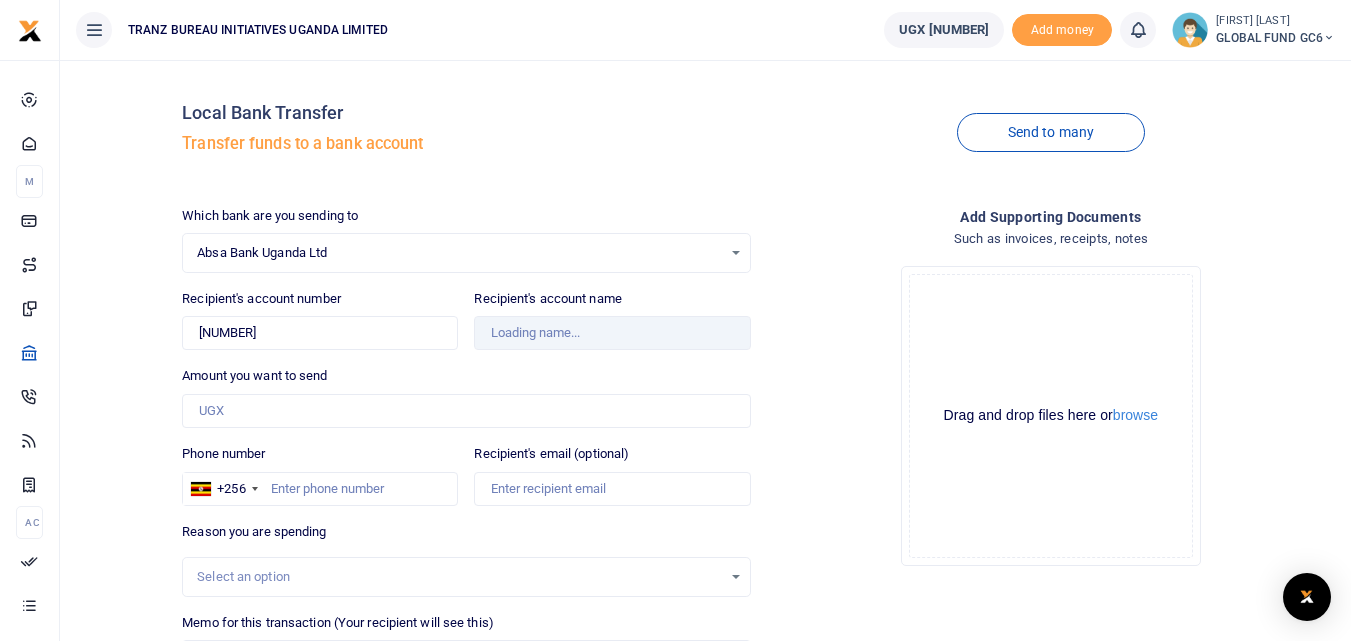 click on "Amount you want to send
Amount is required." at bounding box center [466, 239] 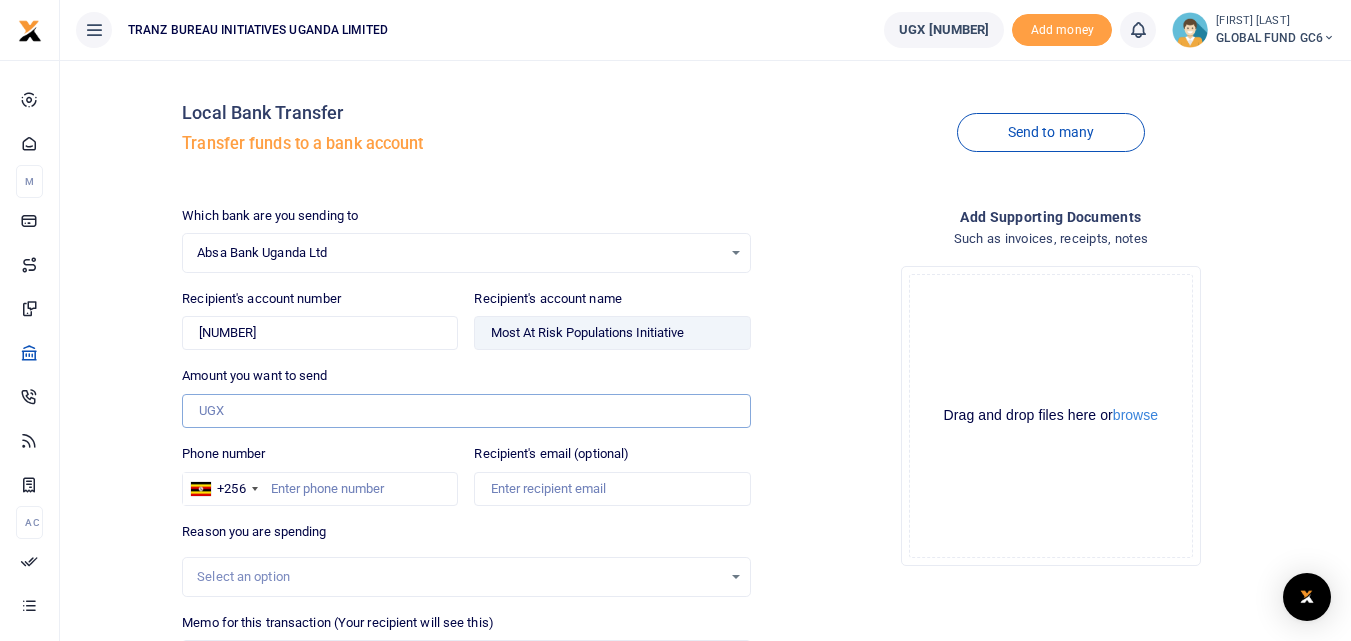 click on "Amount you want to send" at bounding box center [466, 411] 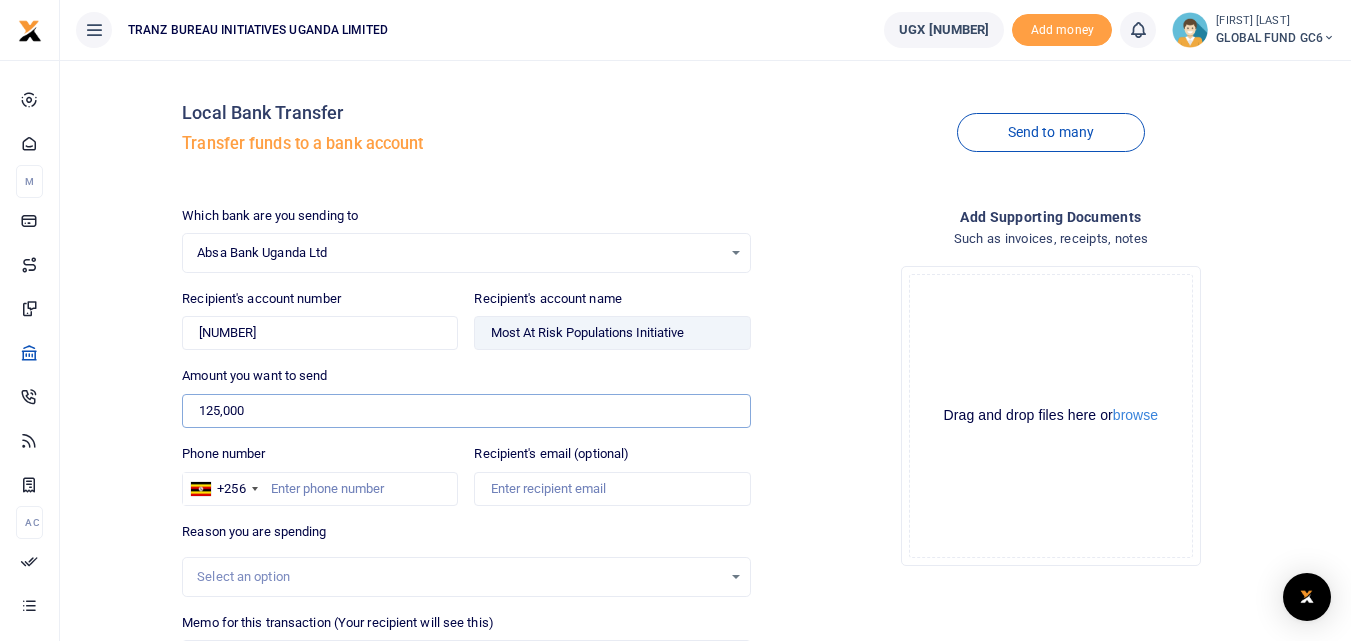 type on "125,000" 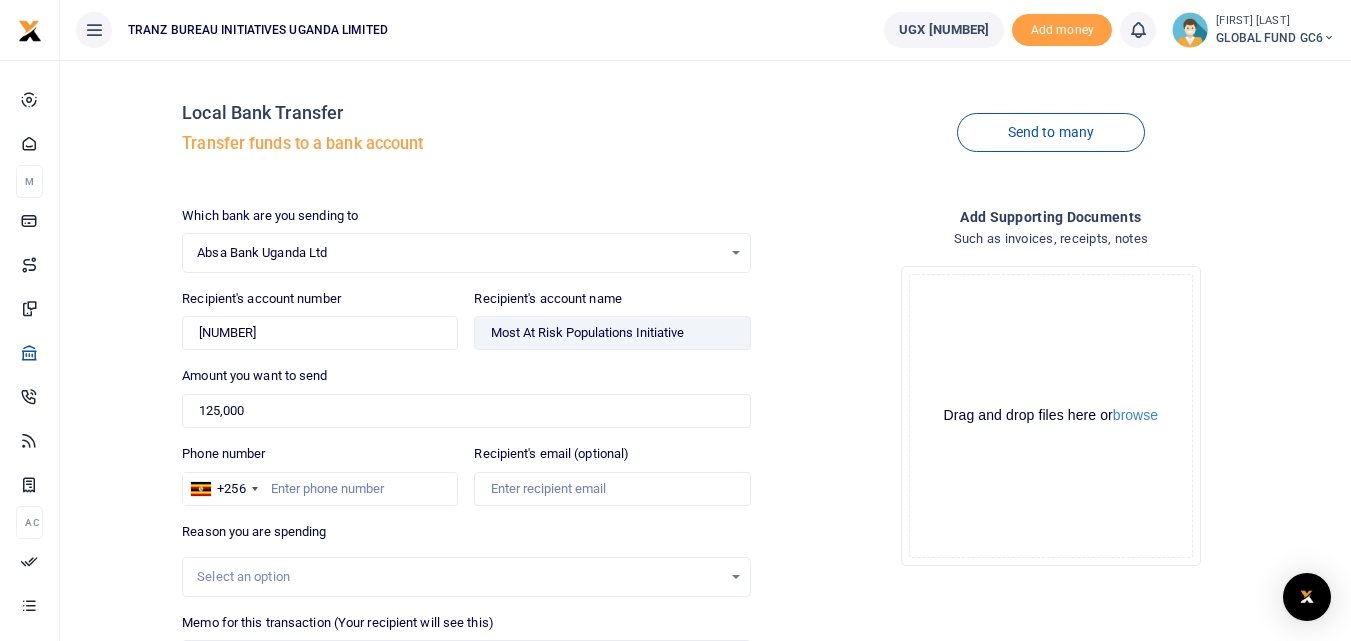 click on "Amount you want to send
125,000
Amount is required." at bounding box center (466, 239) 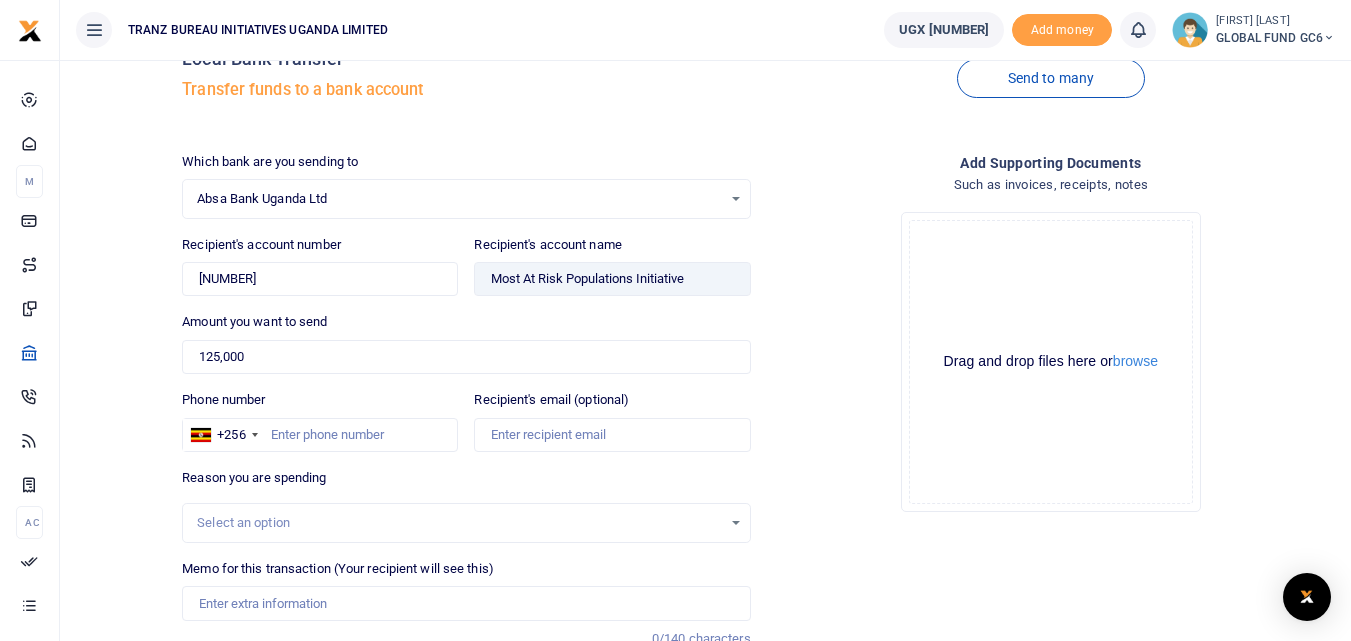 scroll, scrollTop: 100, scrollLeft: 0, axis: vertical 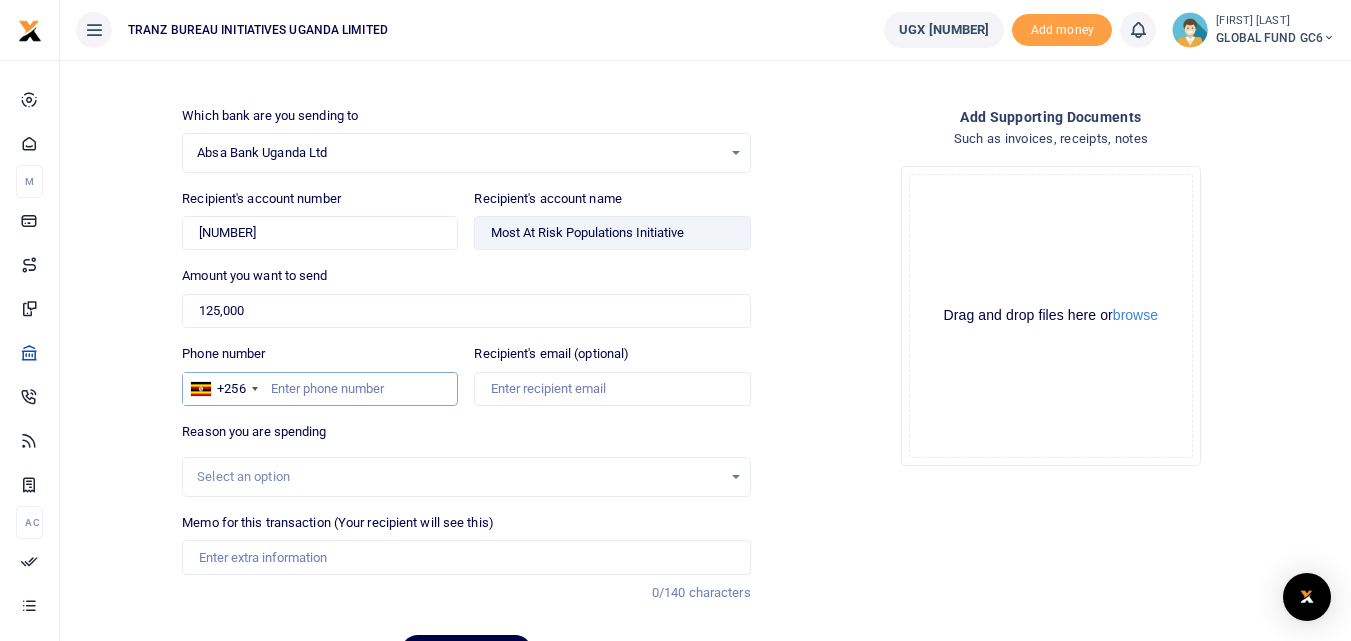 click on "Phone number" at bounding box center [320, 389] 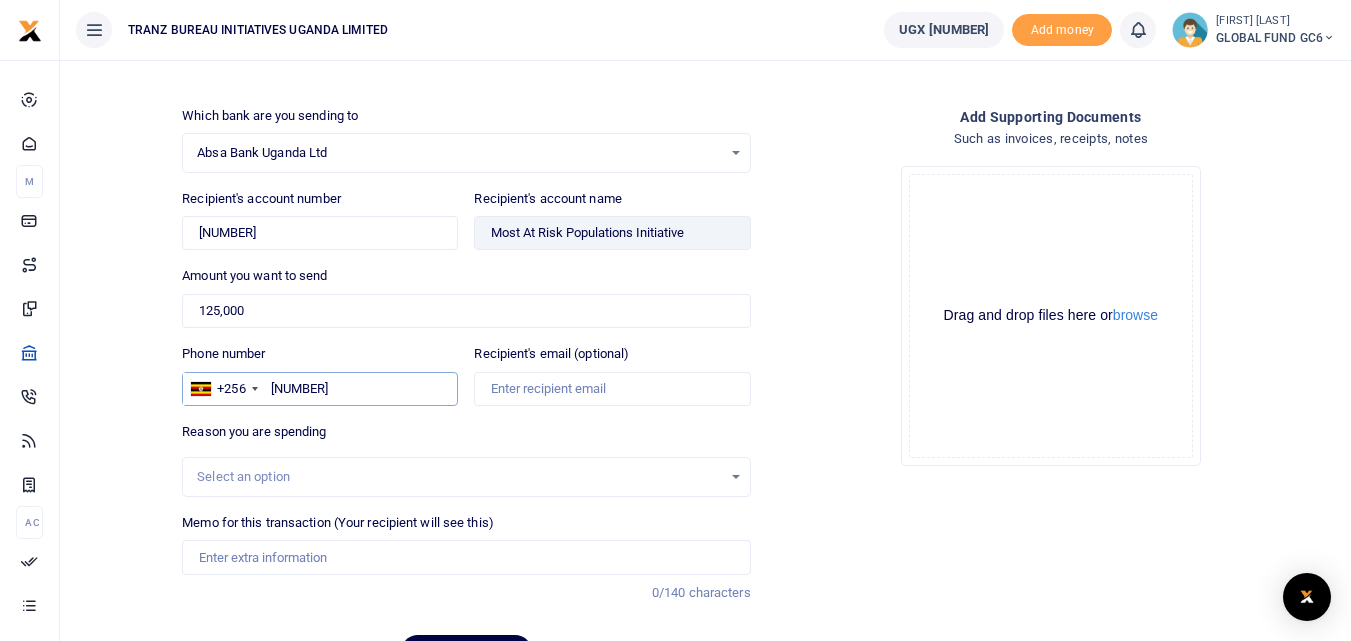 type on "762646443" 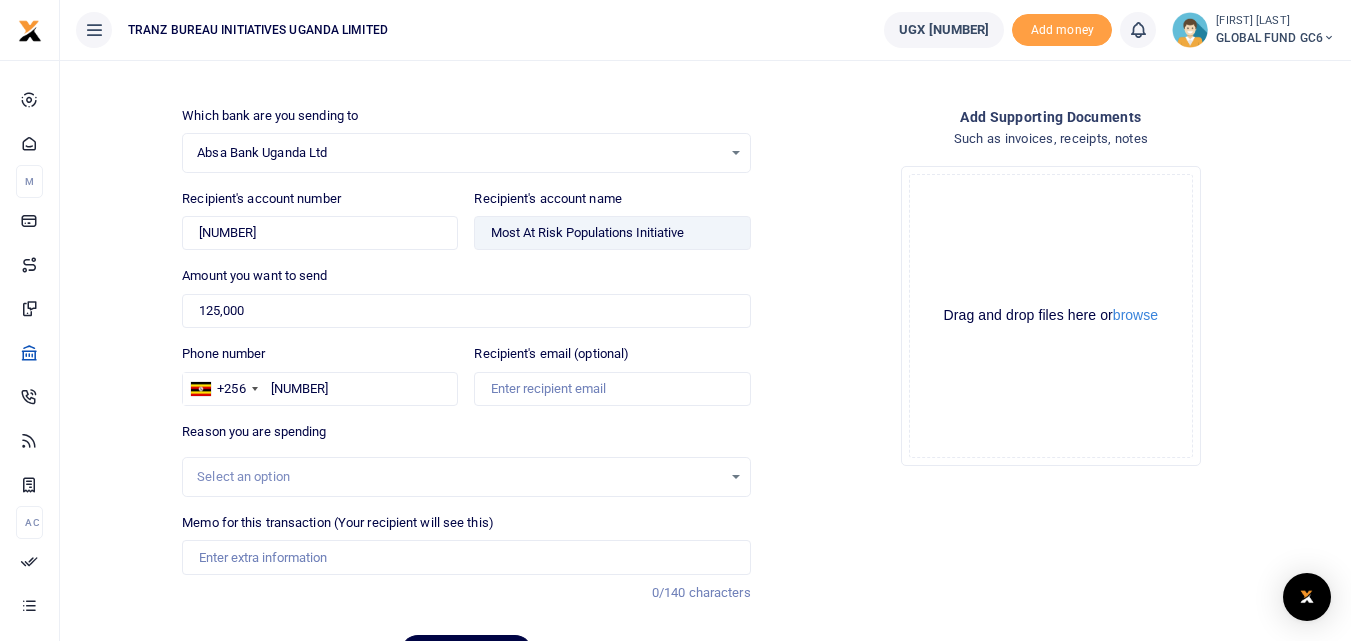 click on "Reason you are spending
Select an option" at bounding box center [466, 139] 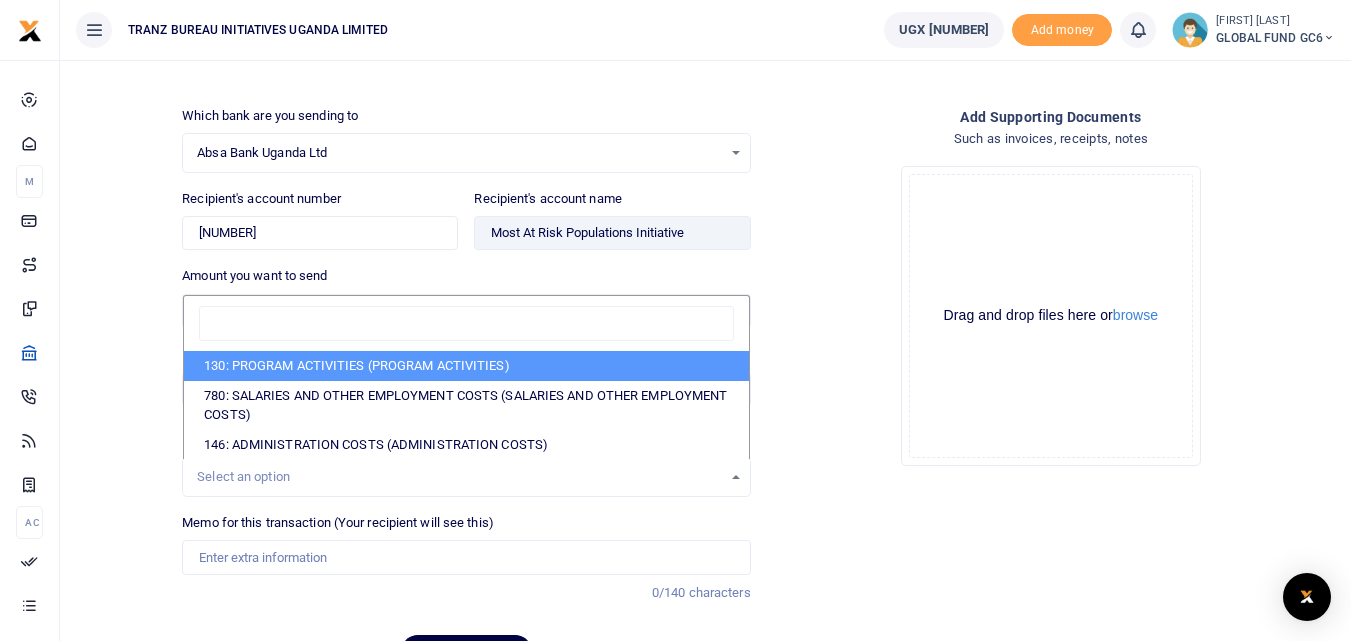 click on "130: PROGRAM ACTIVITIES (PROGRAM ACTIVITIES)" at bounding box center [466, 366] 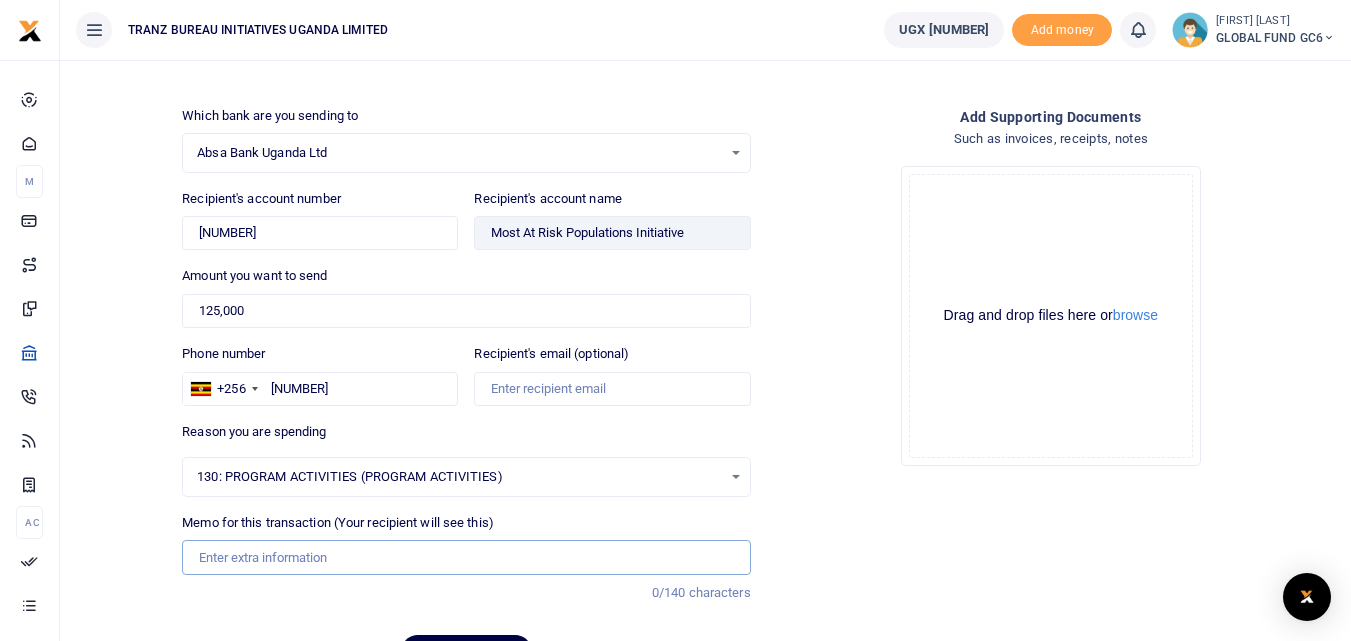 click on "Memo for this transaction (Your recipient will see this)" at bounding box center (466, 557) 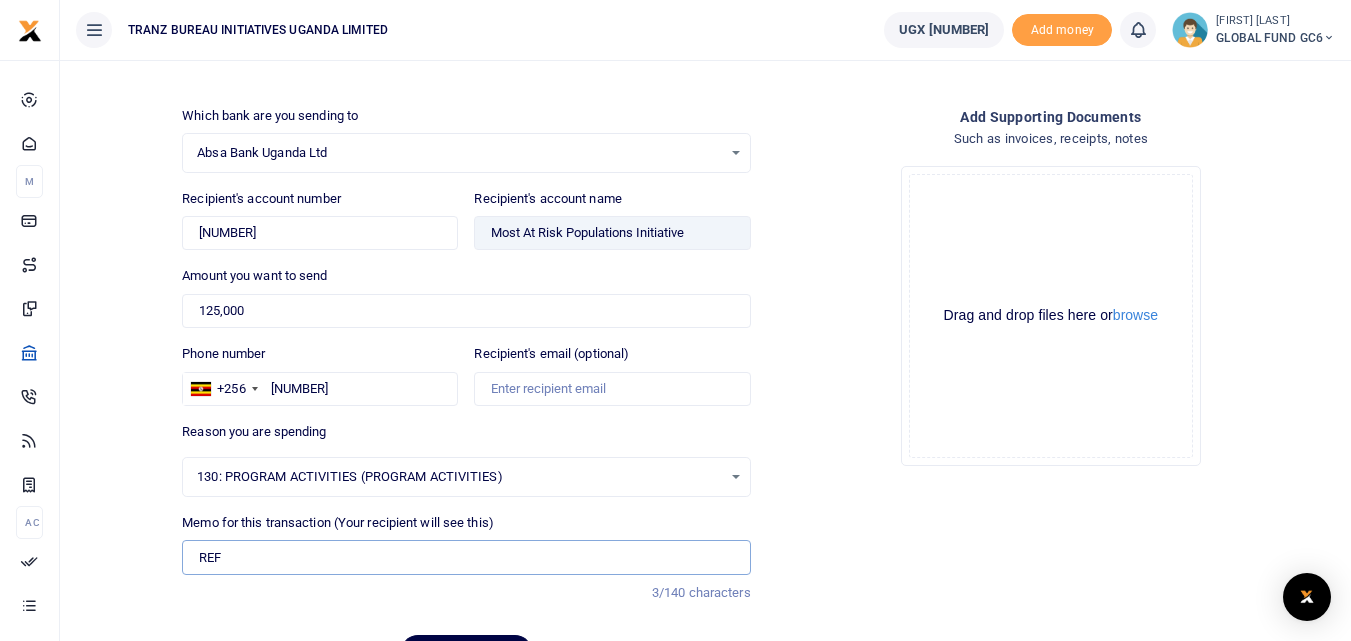 type on "REFUND FOR TBIU FOR SECOND DISBURSEMENT ON GLOBAL FUND" 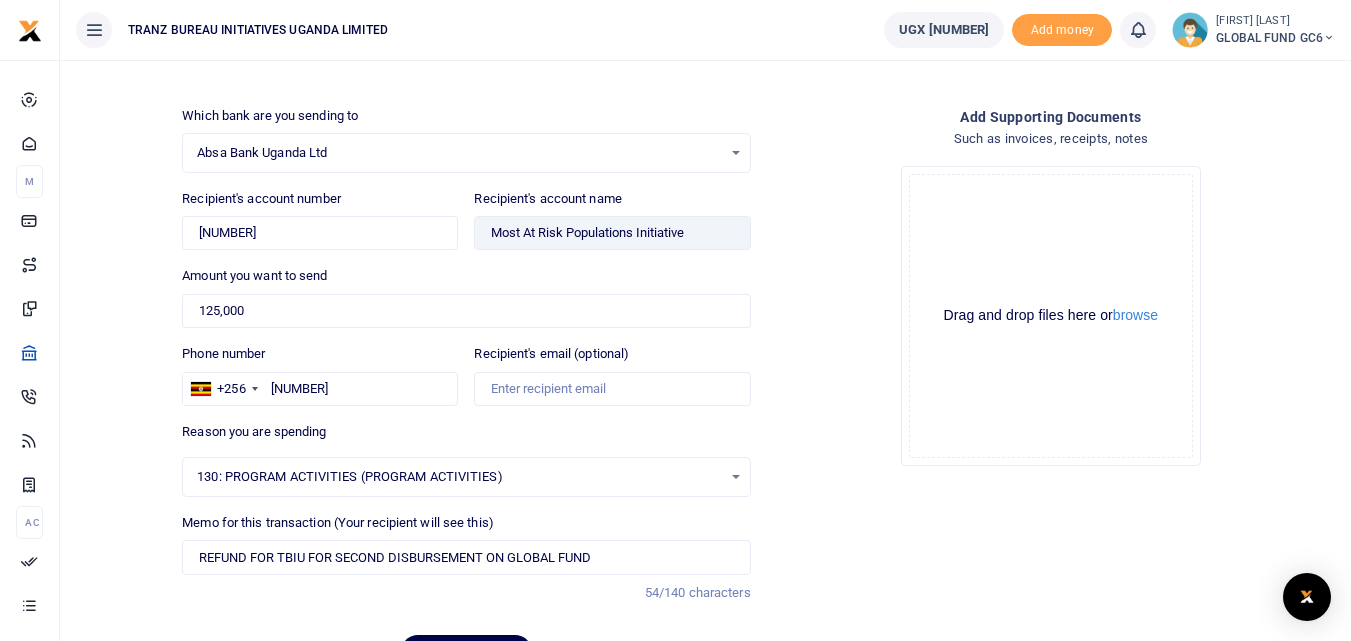 click on "Add supporting Documents
Such as invoices, receipts, notes
Drop your files here Drag and drop files here or  browse Powered by  Uppy" at bounding box center (1051, 397) 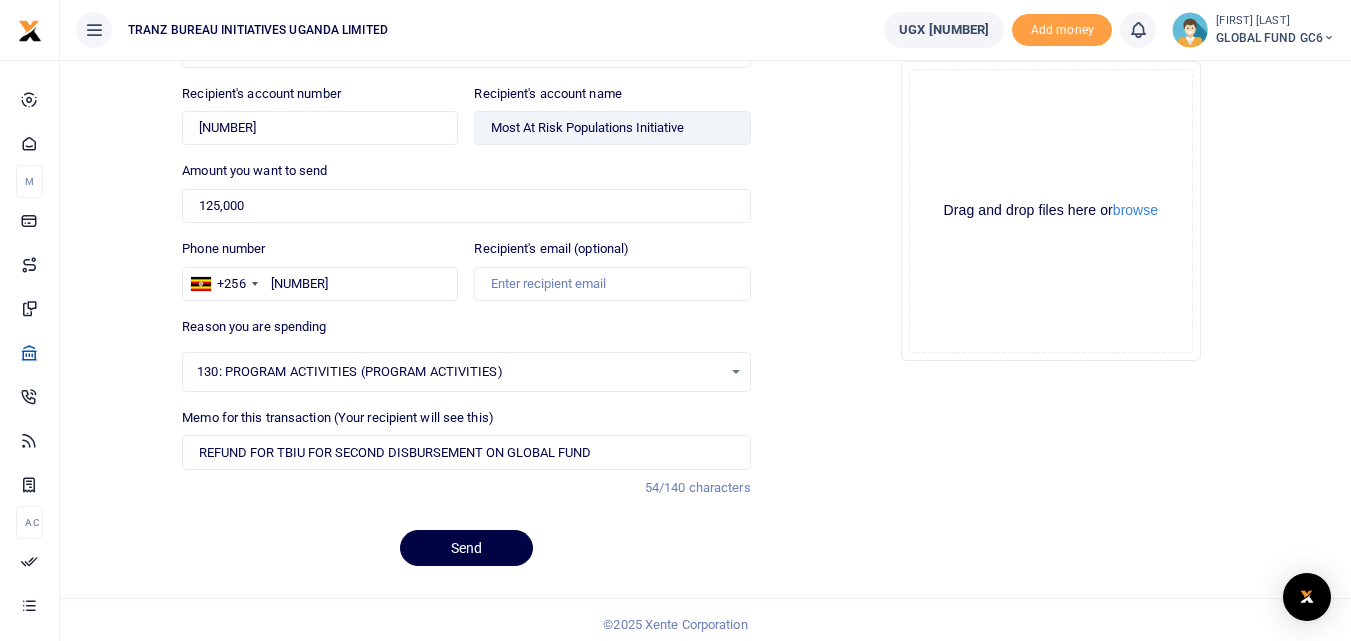scroll, scrollTop: 214, scrollLeft: 0, axis: vertical 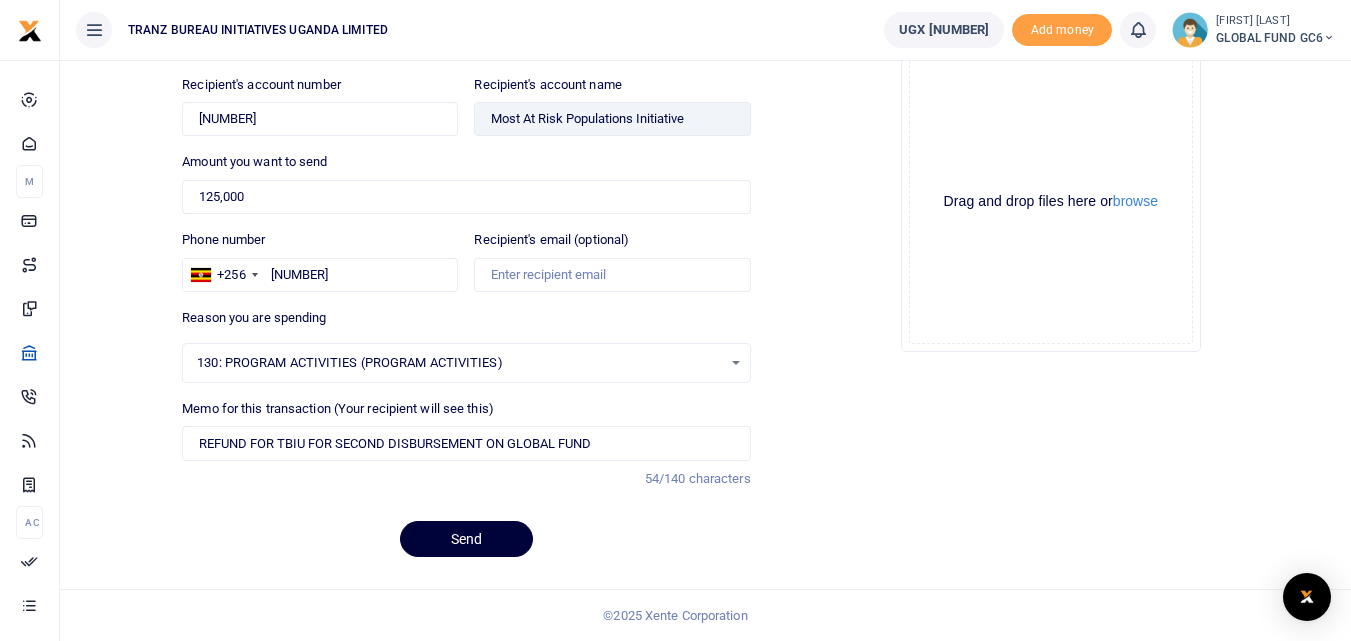 click on "Send" at bounding box center [466, 539] 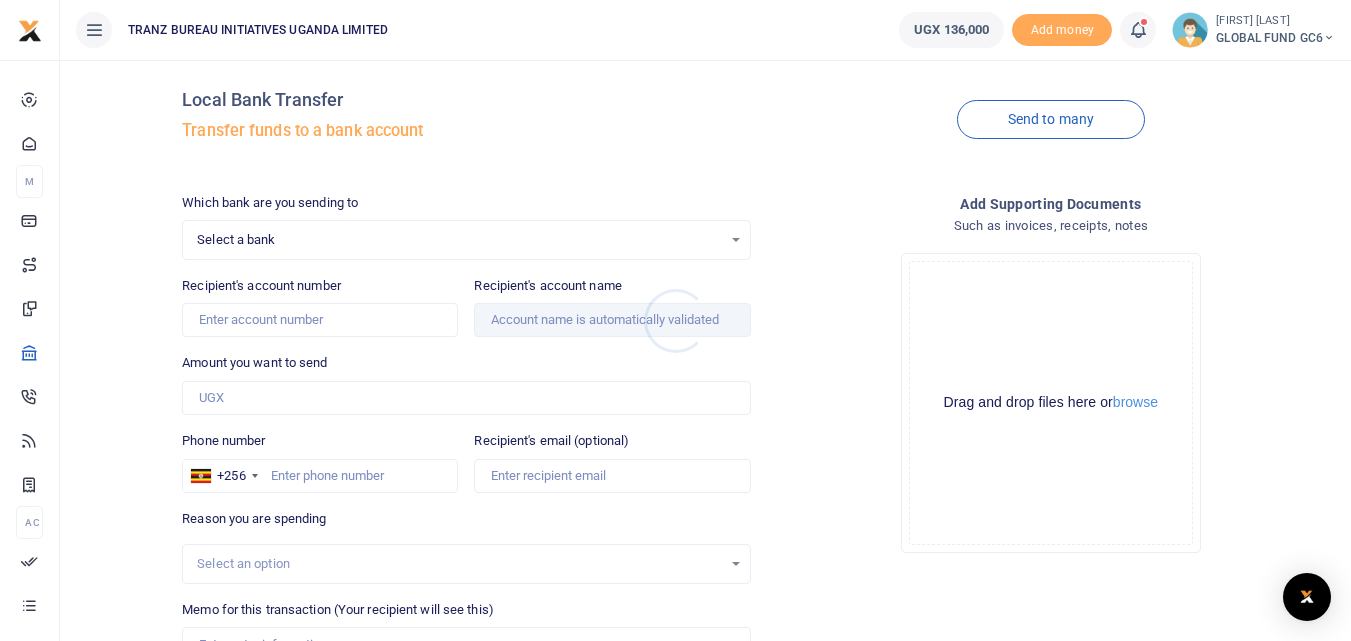 scroll, scrollTop: 12, scrollLeft: 0, axis: vertical 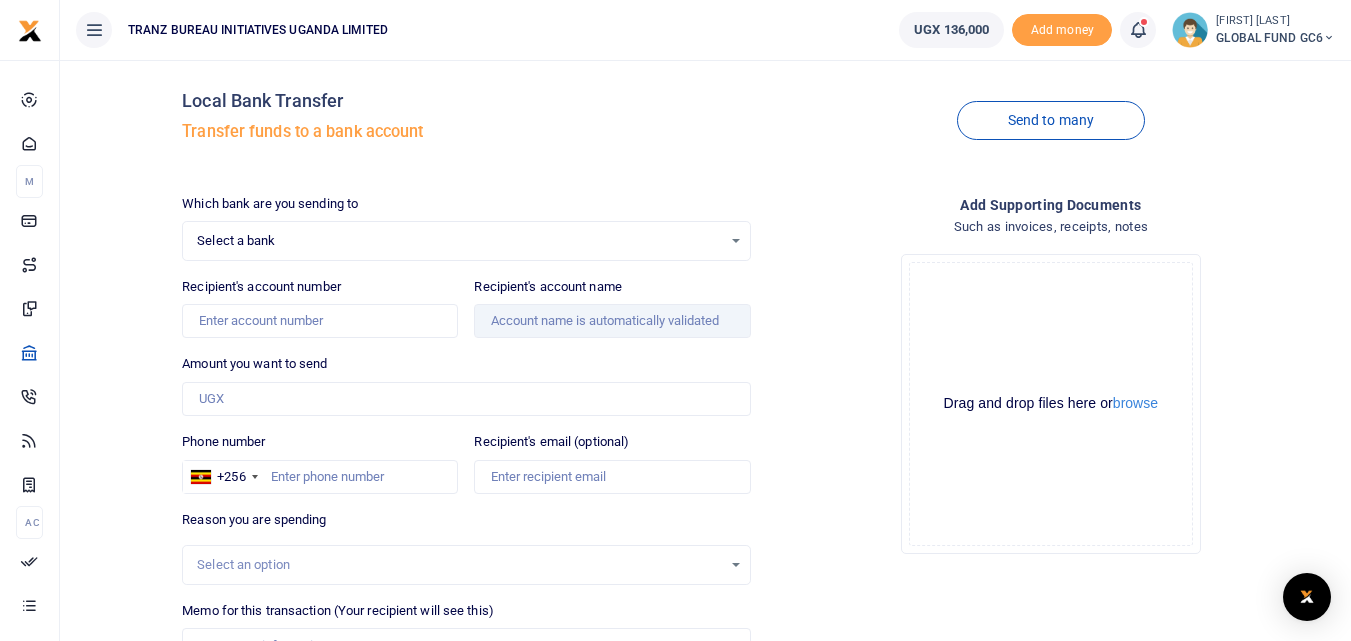 click at bounding box center (1138, 30) 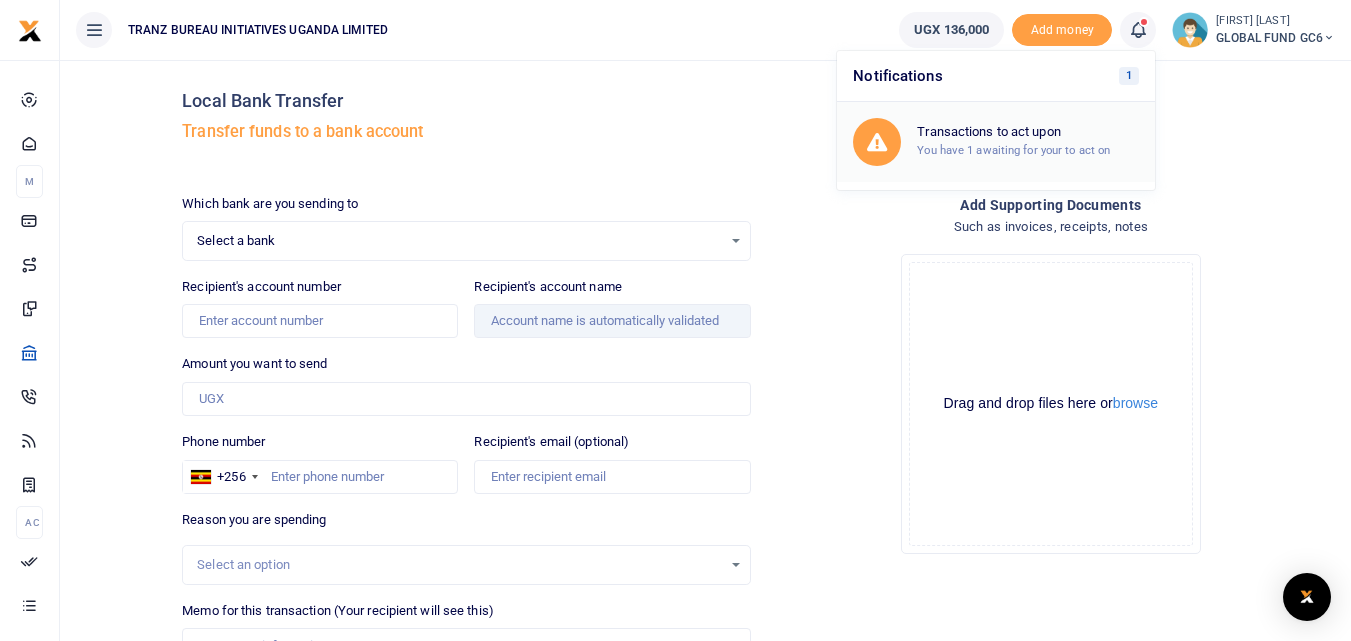 click on "Transactions to act upon" at bounding box center [1028, 132] 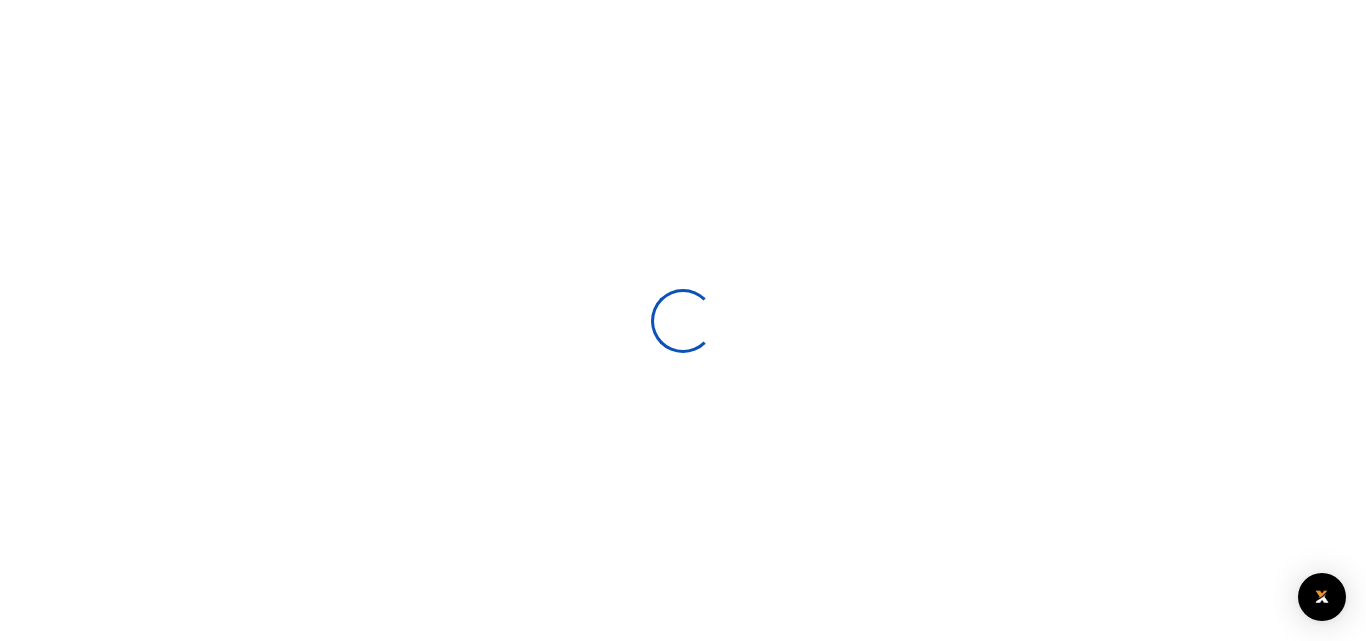 scroll, scrollTop: 0, scrollLeft: 0, axis: both 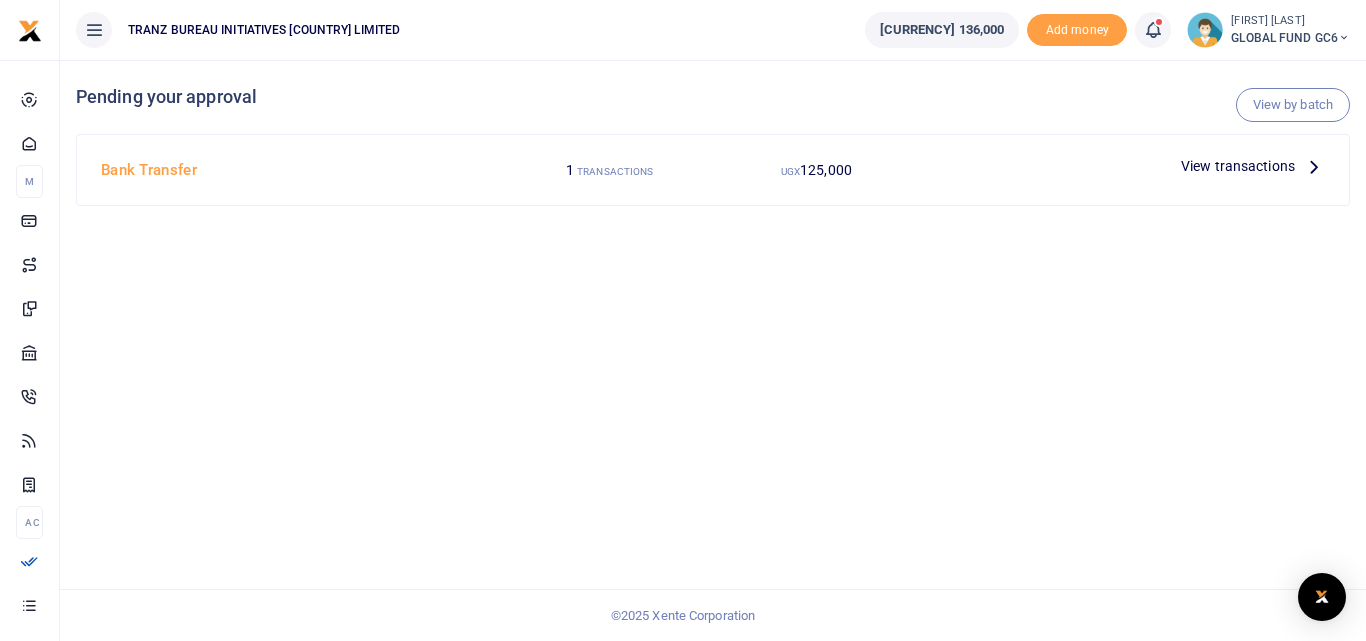 click at bounding box center [1314, 166] 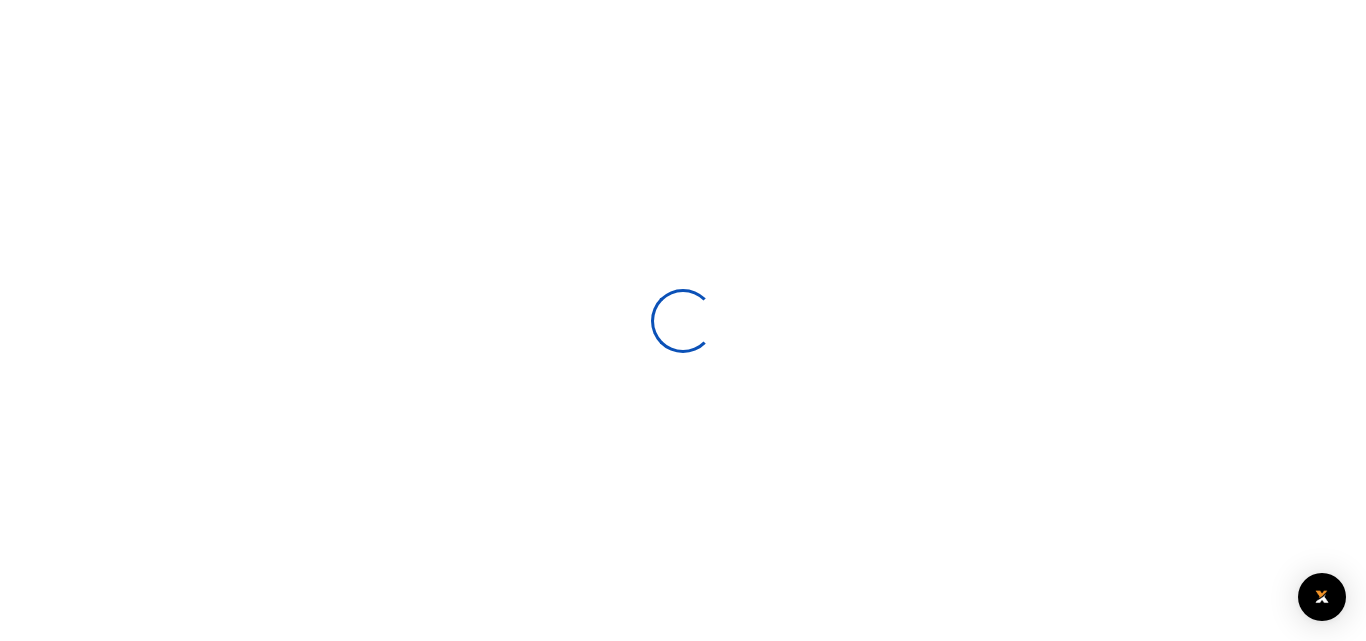scroll, scrollTop: 0, scrollLeft: 0, axis: both 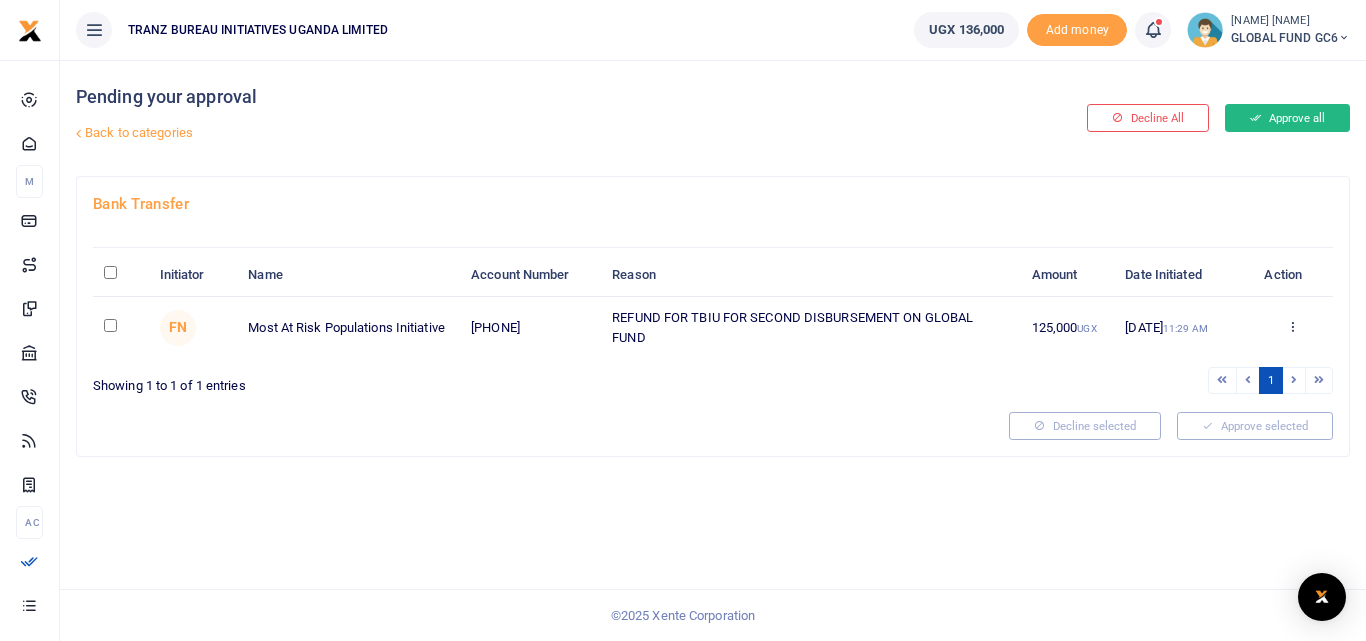 click on "Approve all" at bounding box center (1287, 118) 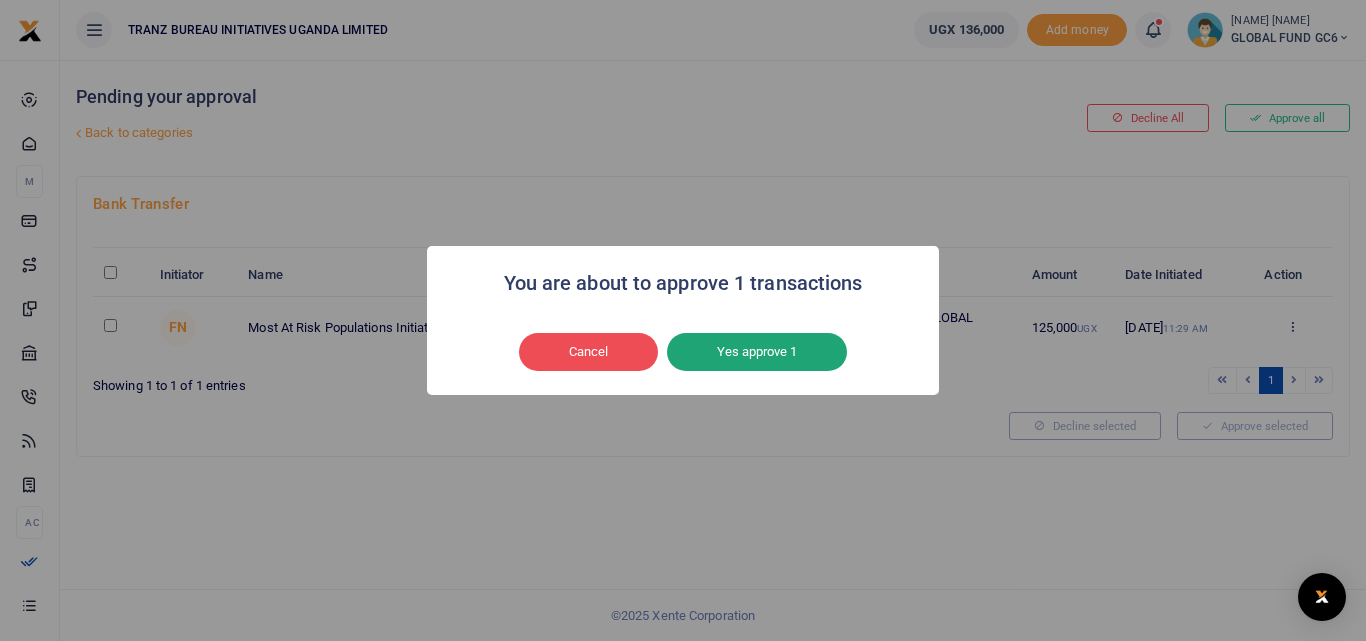 click on "Yes approve 1" at bounding box center (757, 352) 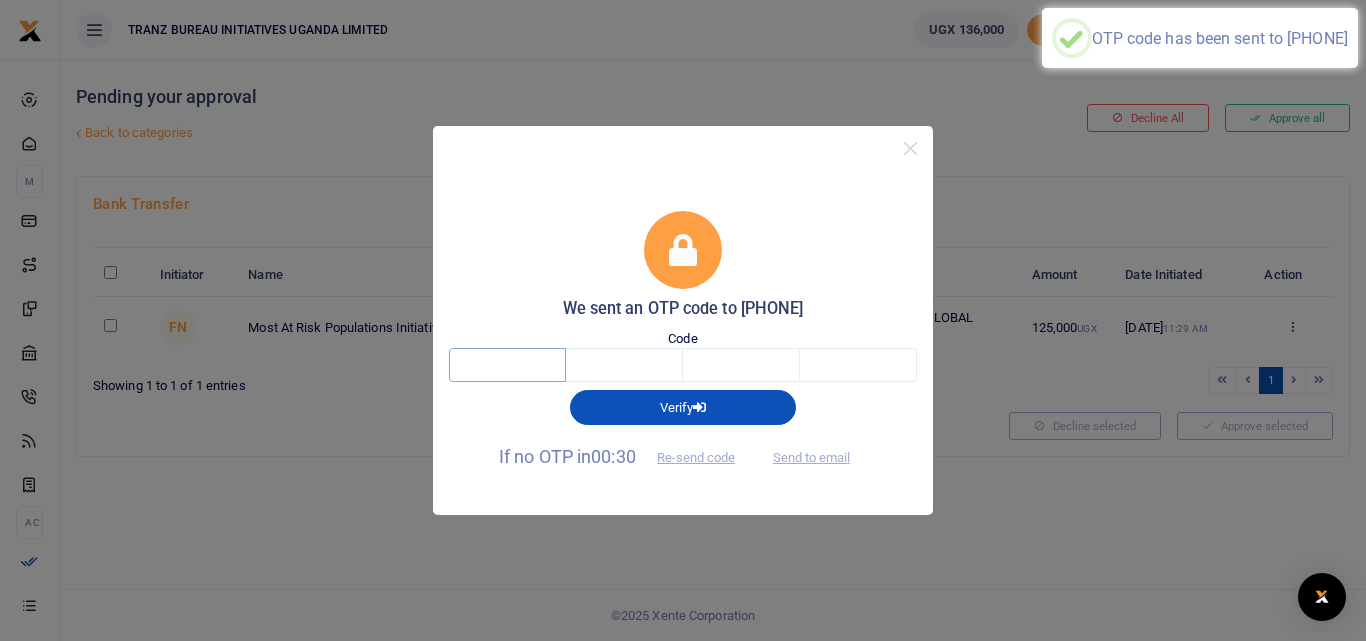 click at bounding box center [507, 365] 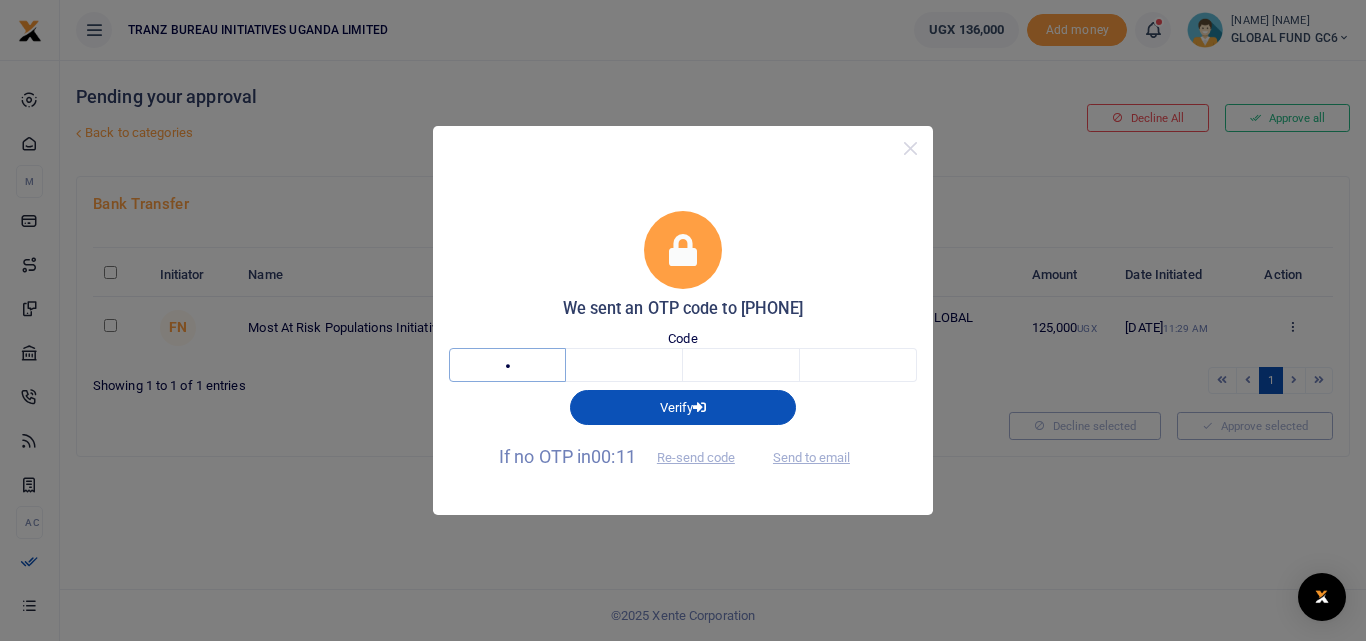 type on "6" 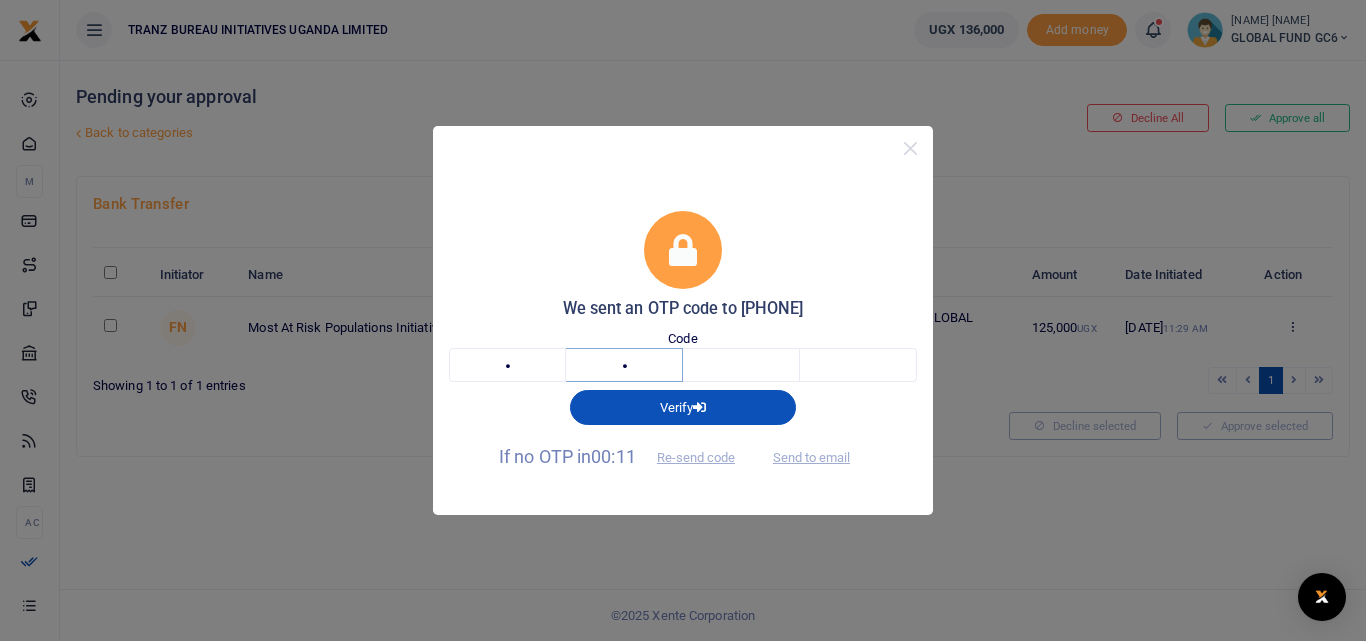 type on "9" 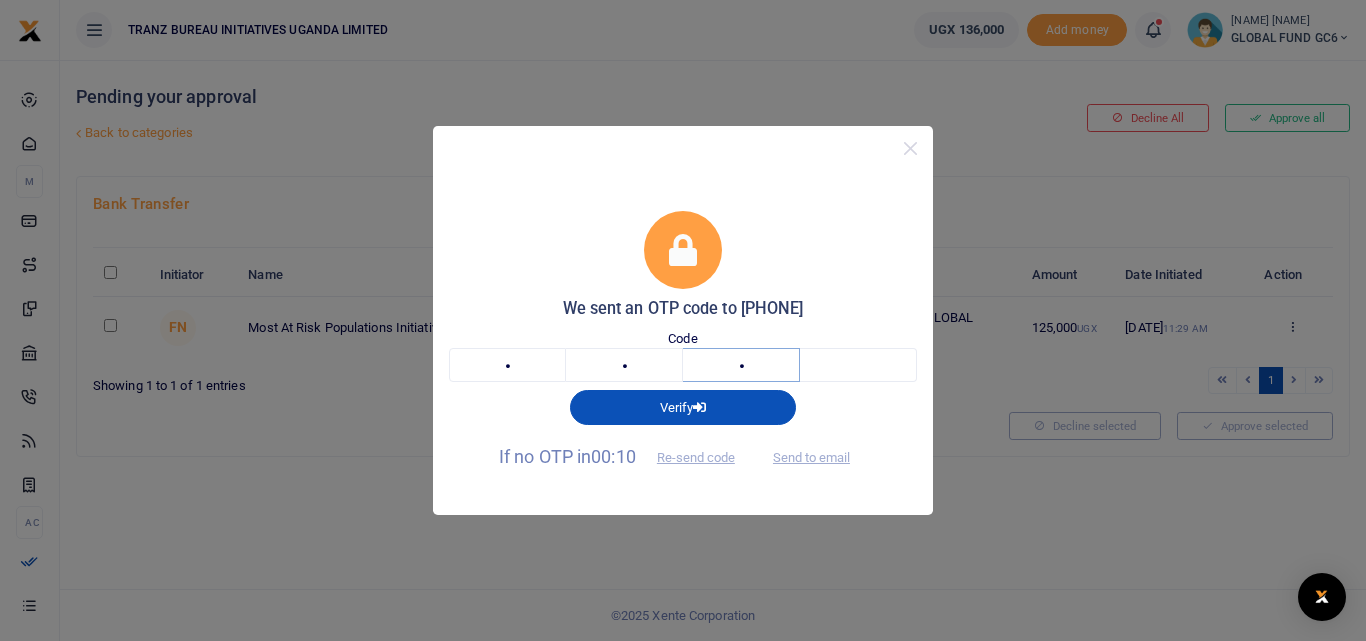 type on "0" 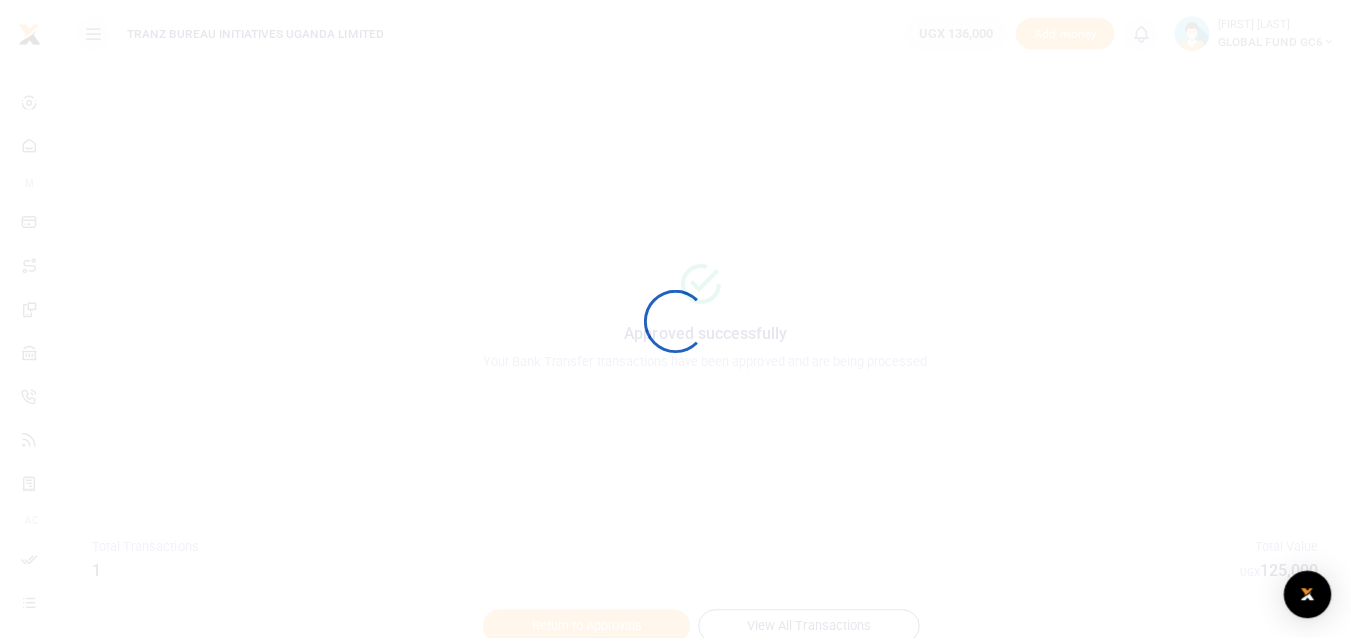 scroll, scrollTop: 0, scrollLeft: 0, axis: both 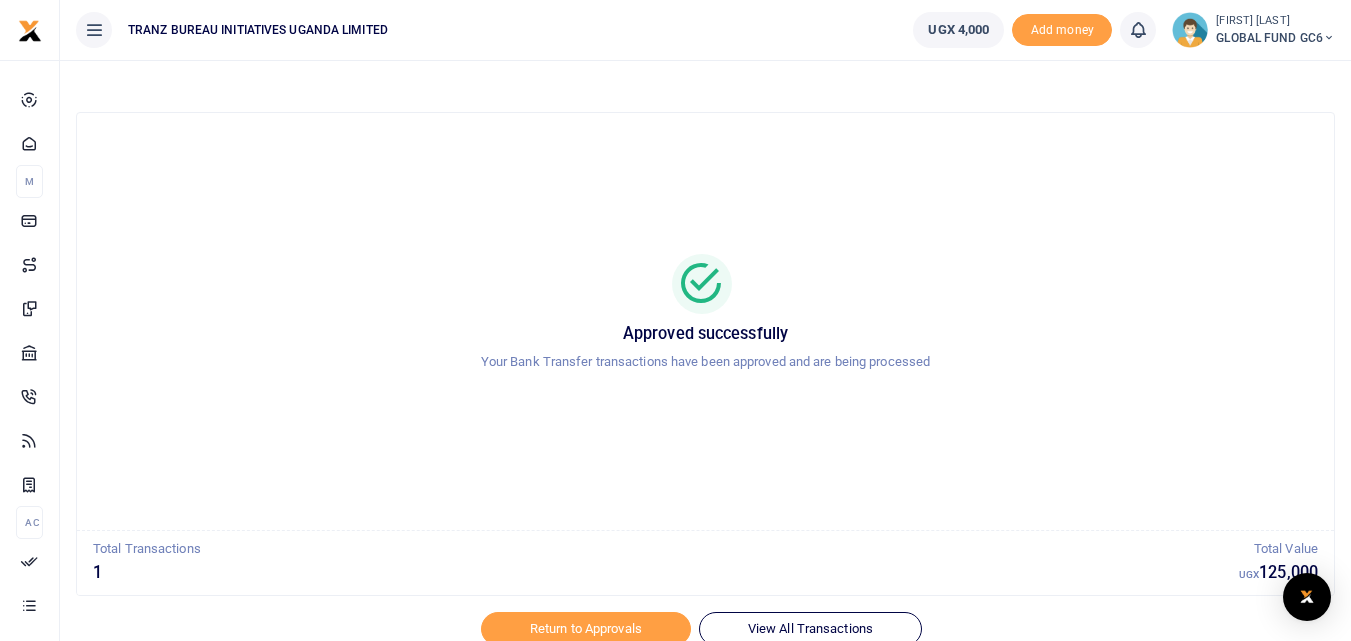 click at bounding box center (676, 629) 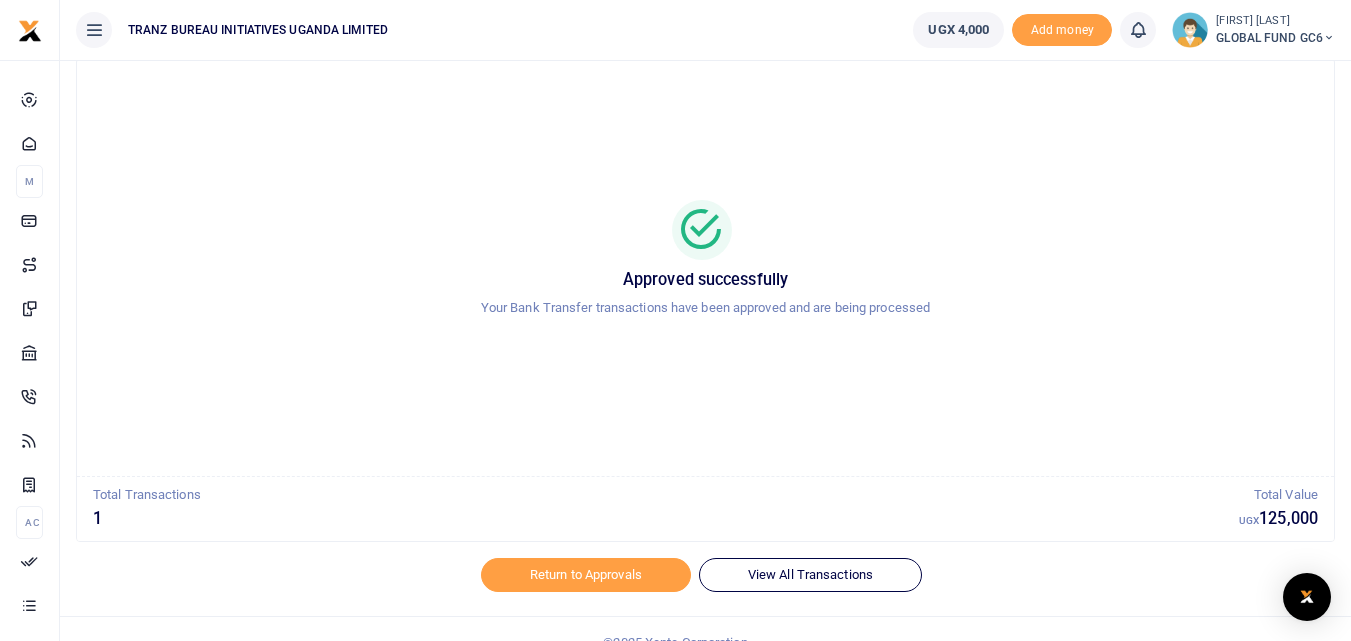 scroll, scrollTop: 81, scrollLeft: 0, axis: vertical 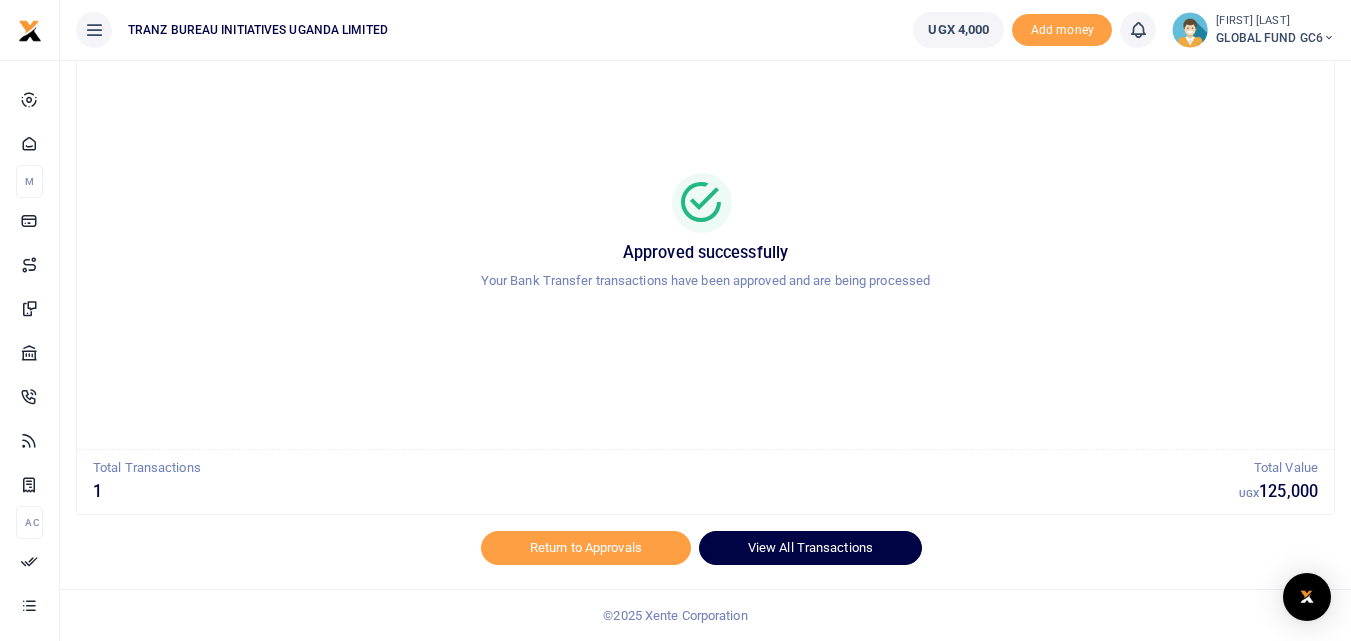 click on "View All Transactions" at bounding box center (810, 548) 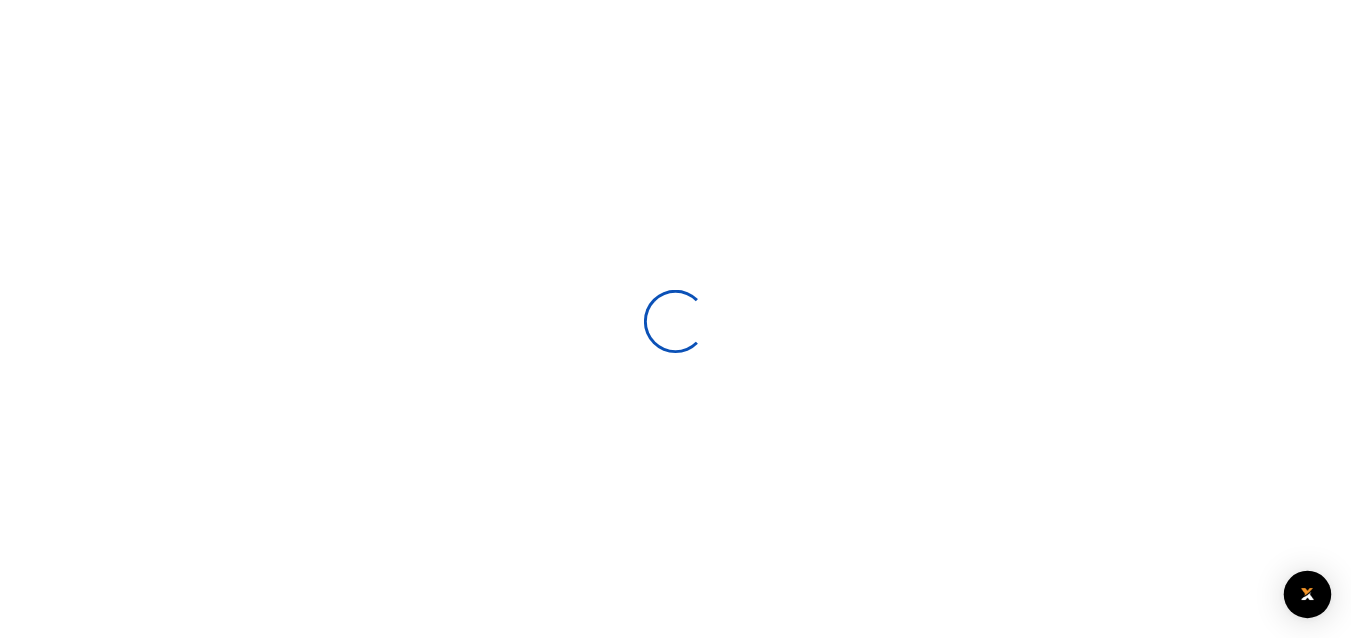 scroll, scrollTop: 0, scrollLeft: 0, axis: both 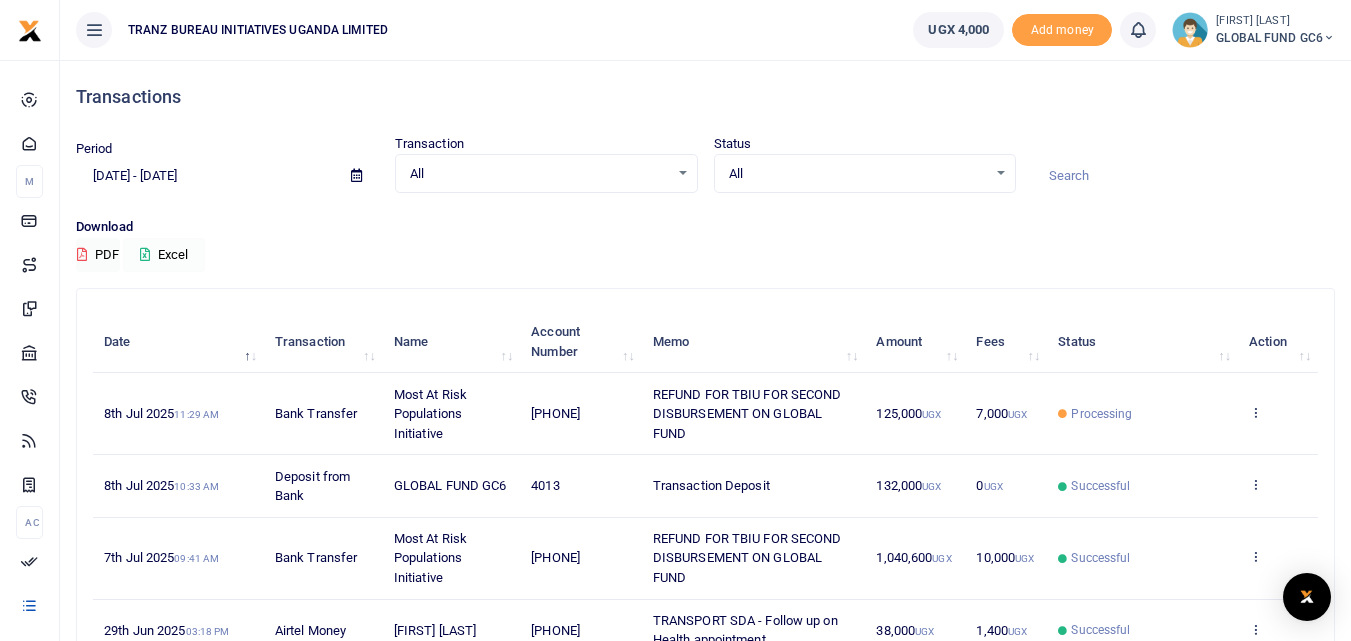 click at bounding box center (145, 254) 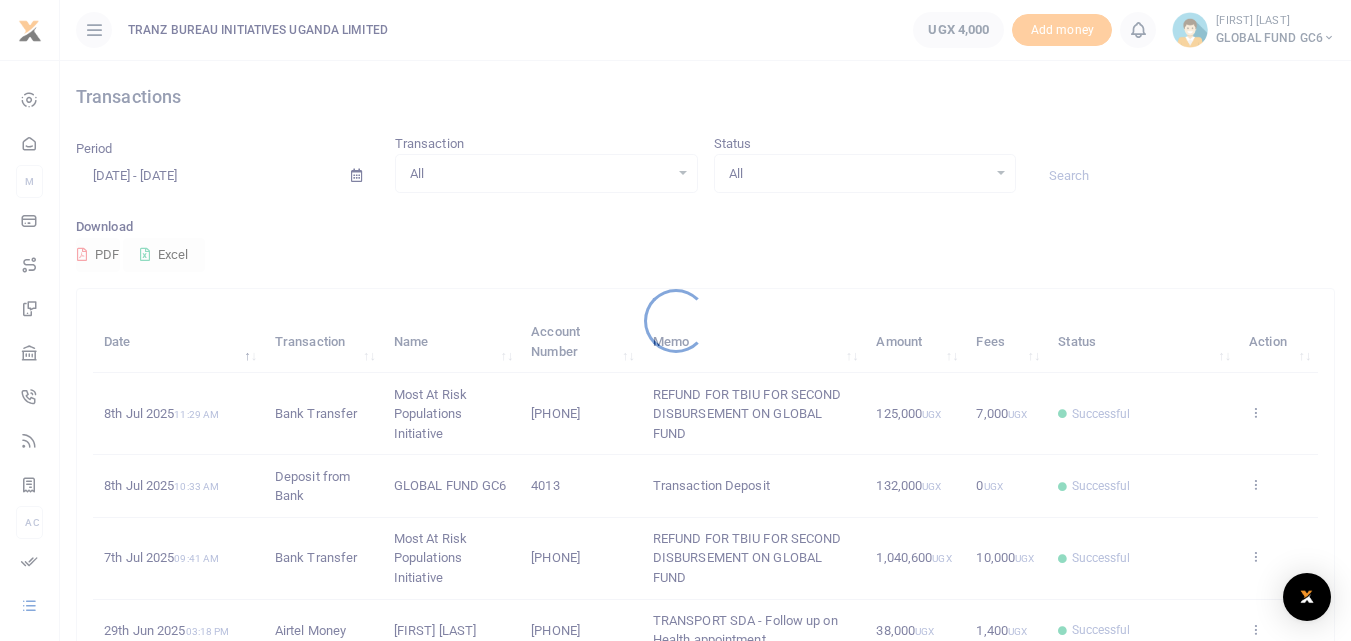 scroll, scrollTop: 0, scrollLeft: 0, axis: both 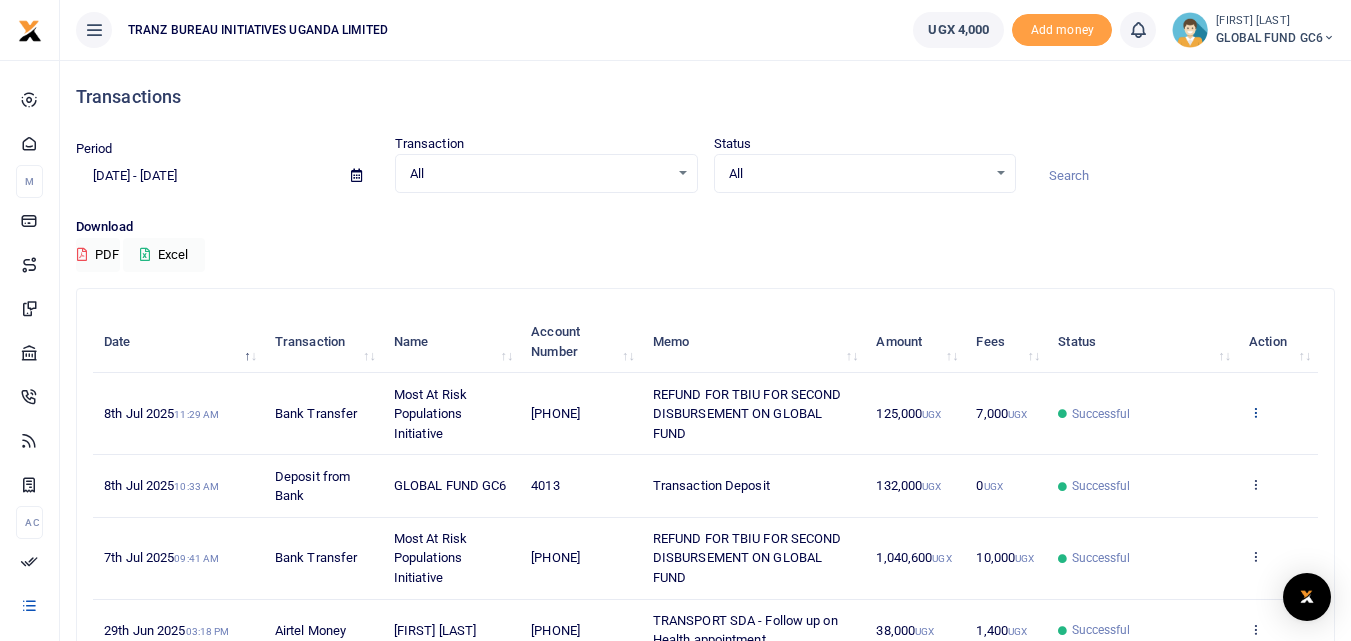 click at bounding box center [1255, 412] 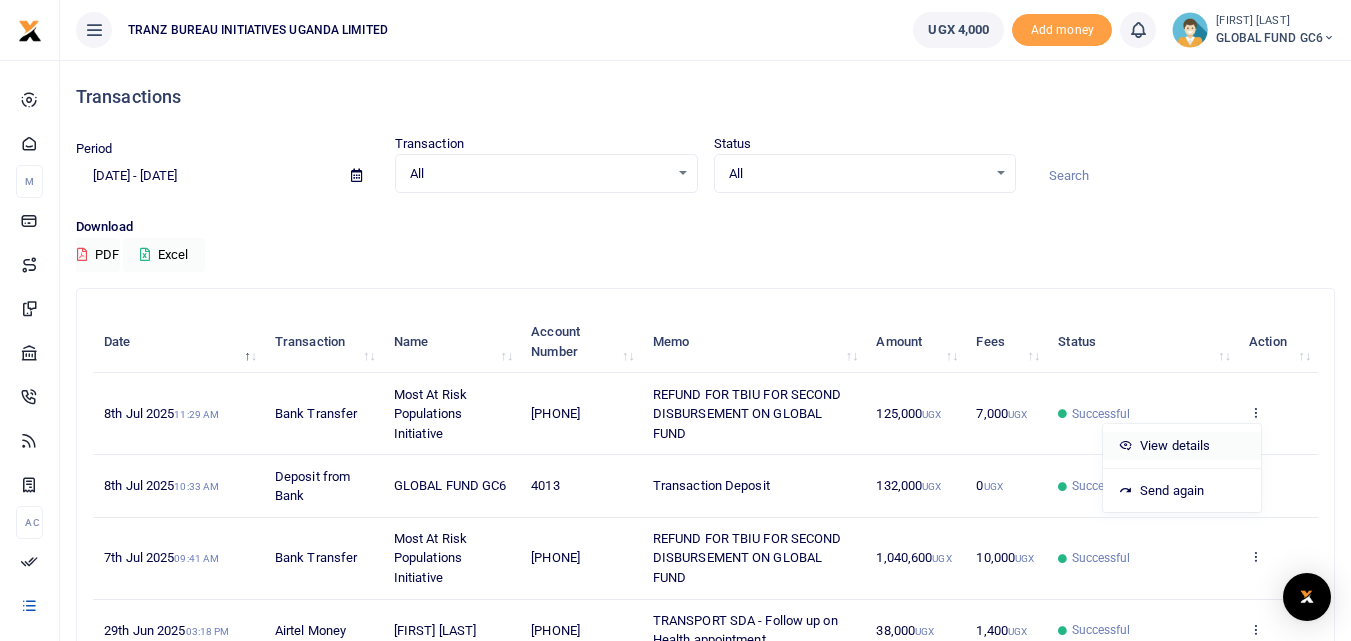 click on "View details" at bounding box center (1182, 446) 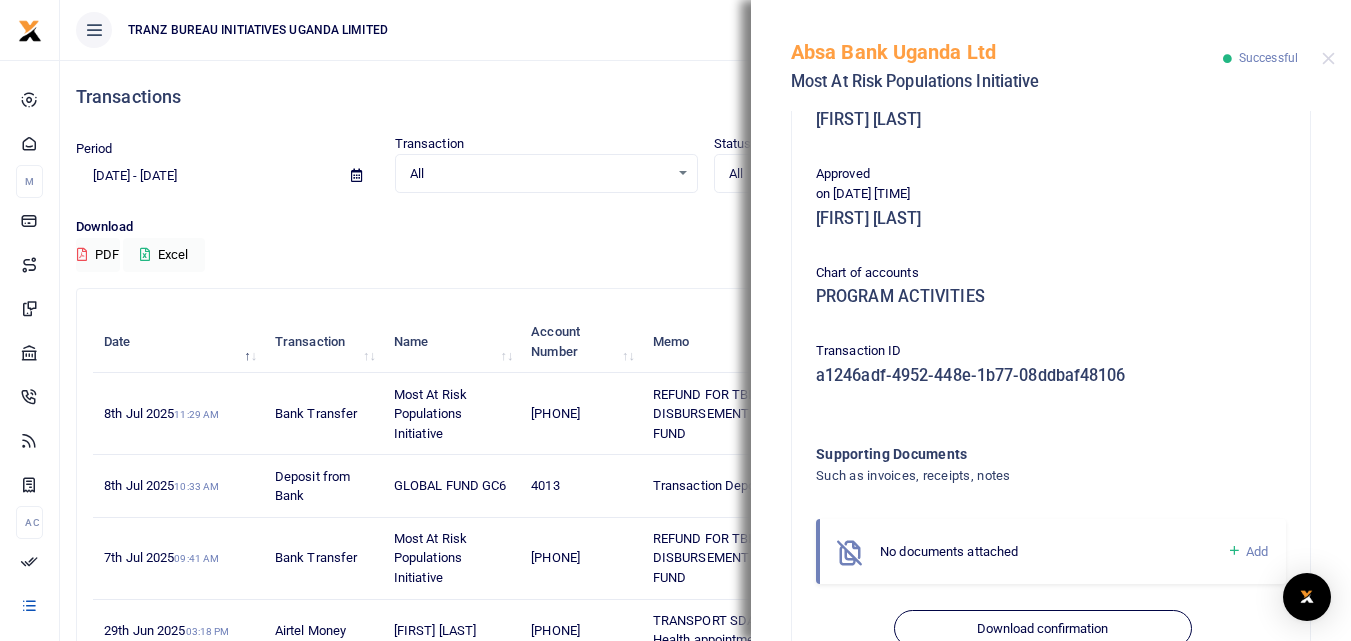scroll, scrollTop: 520, scrollLeft: 0, axis: vertical 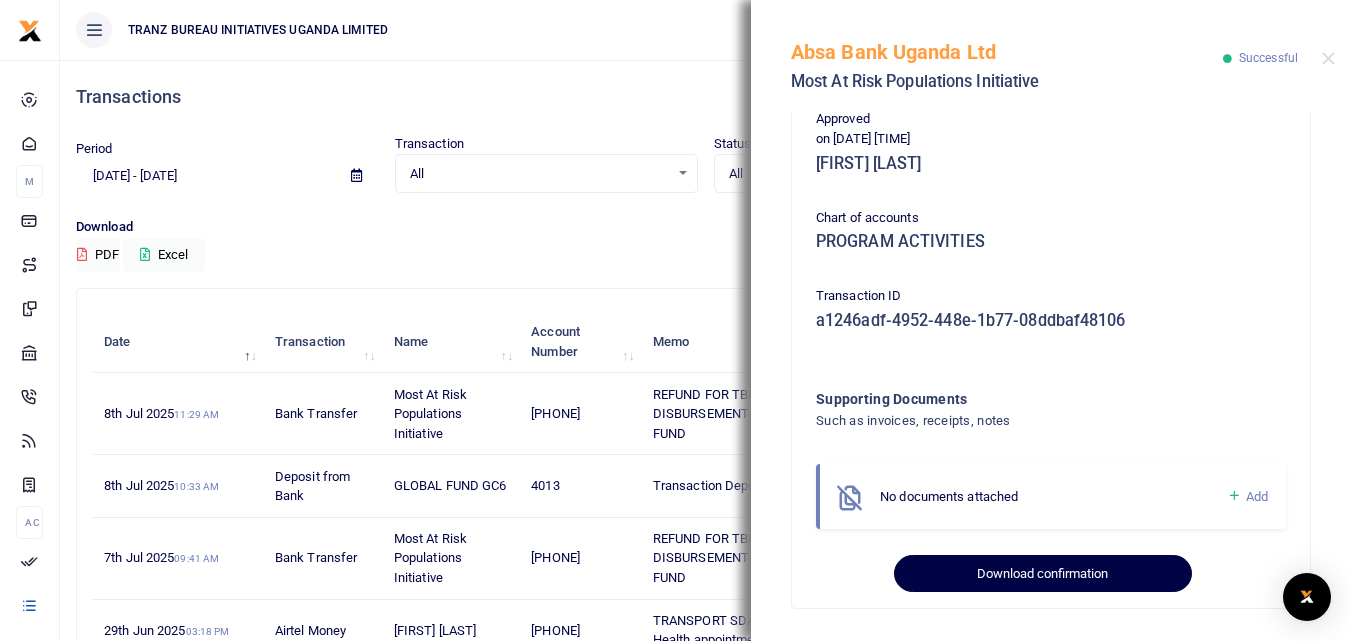 click on "Download confirmation" at bounding box center [1042, 574] 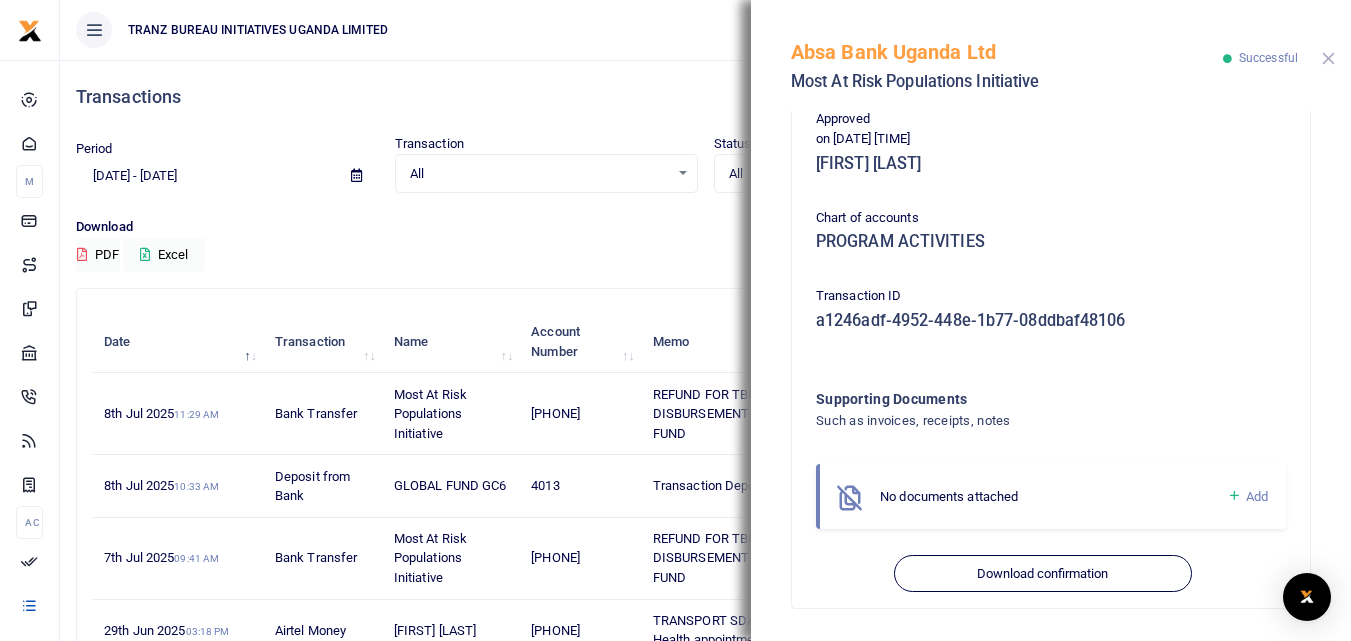 click at bounding box center (1328, 58) 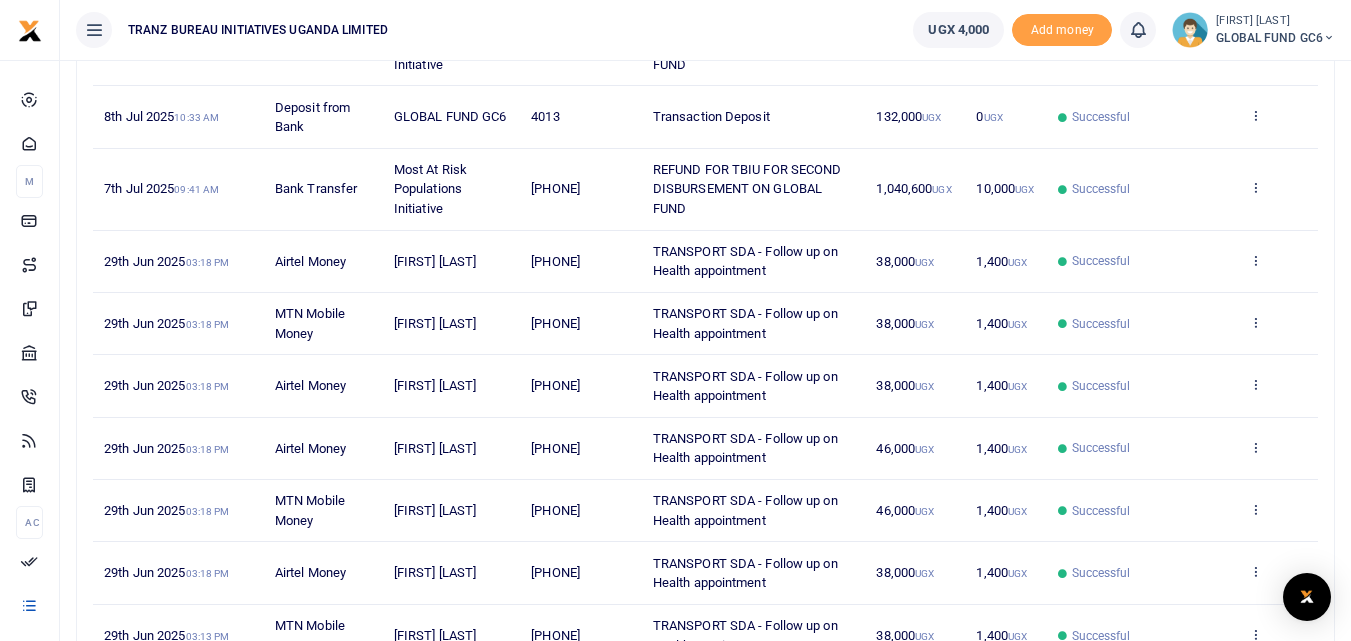 scroll, scrollTop: 400, scrollLeft: 0, axis: vertical 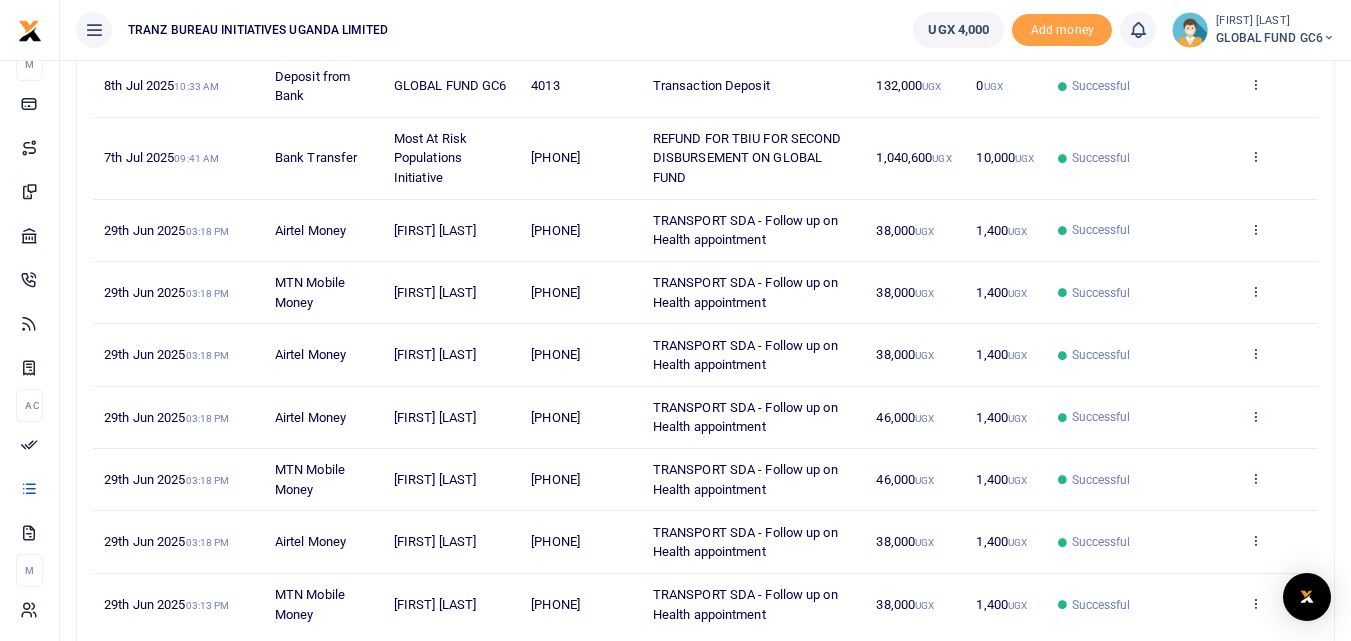 click at bounding box center (1255, 12) 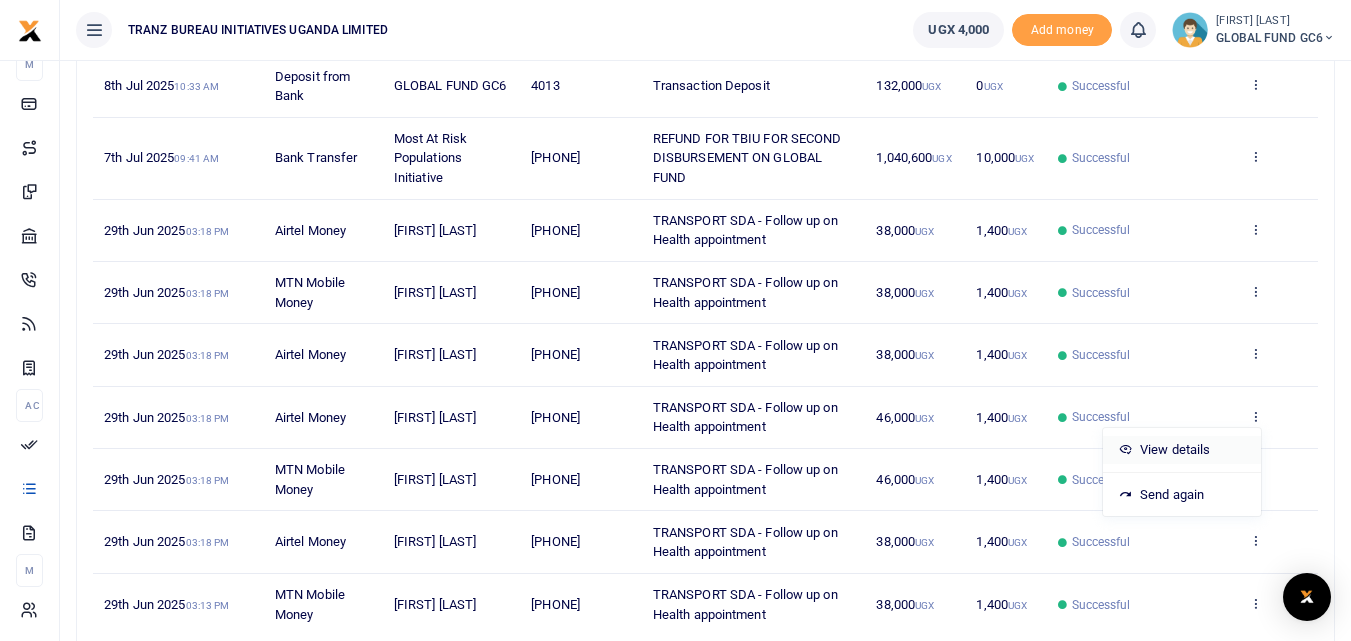 click on "View details" at bounding box center [1182, 450] 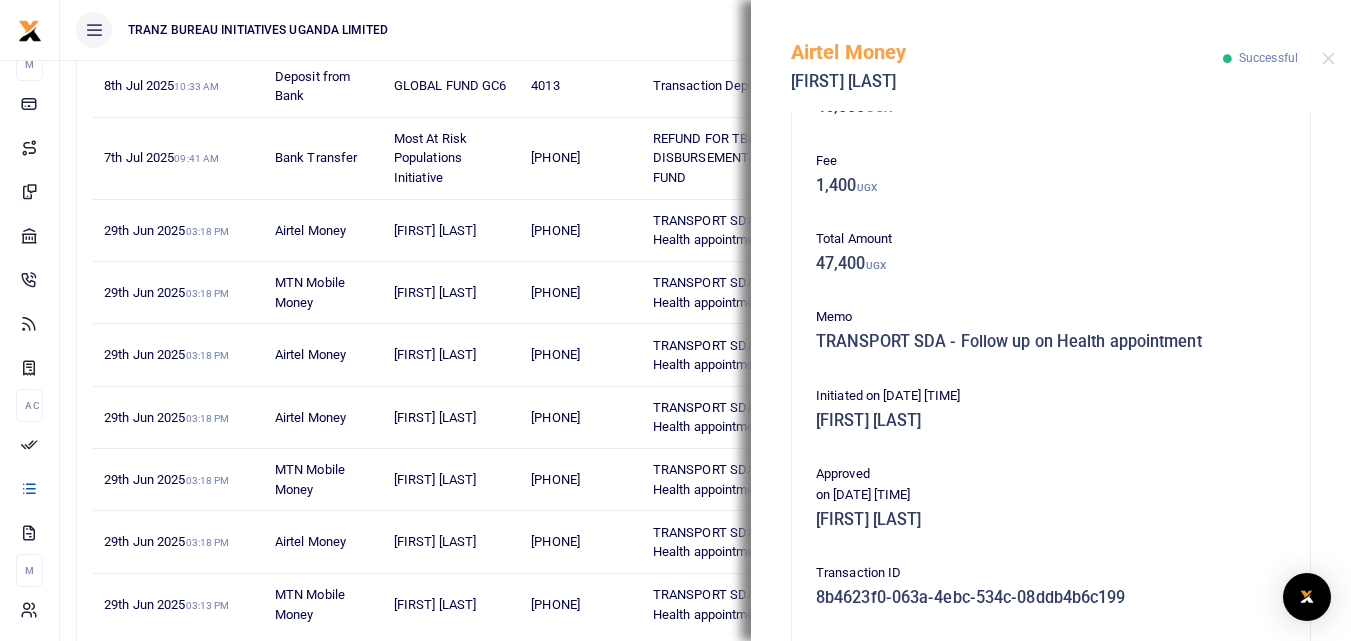 scroll, scrollTop: 22, scrollLeft: 0, axis: vertical 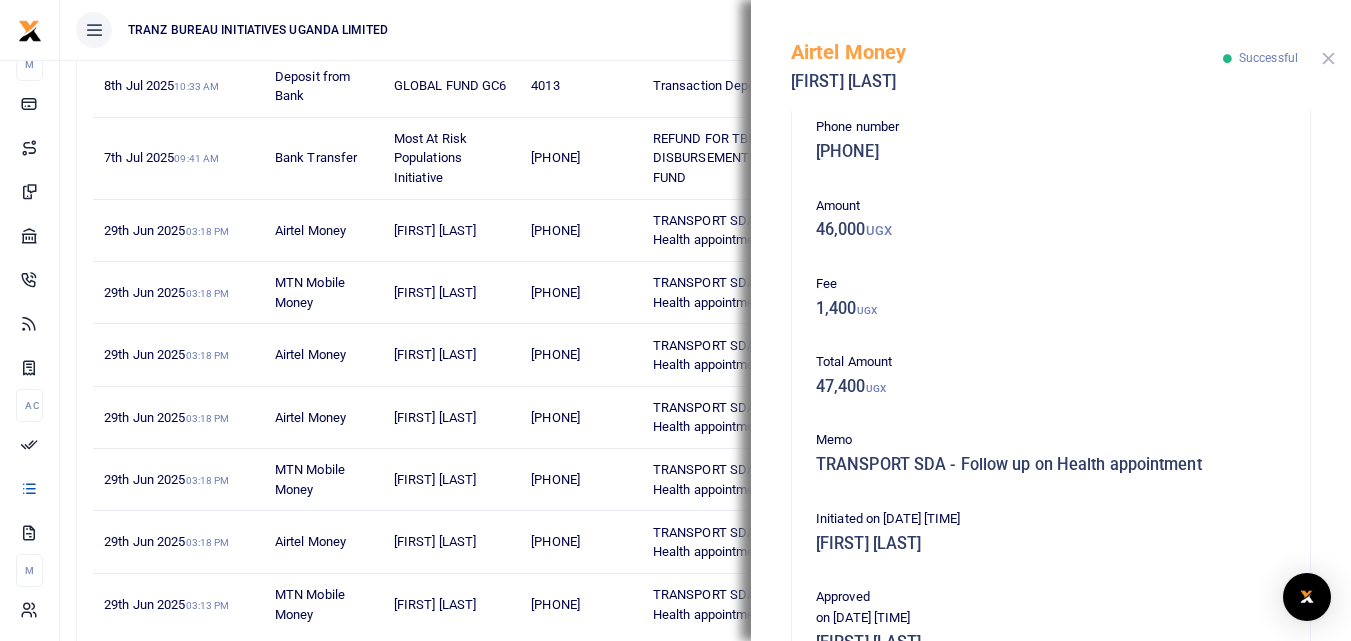 click at bounding box center [1328, 58] 